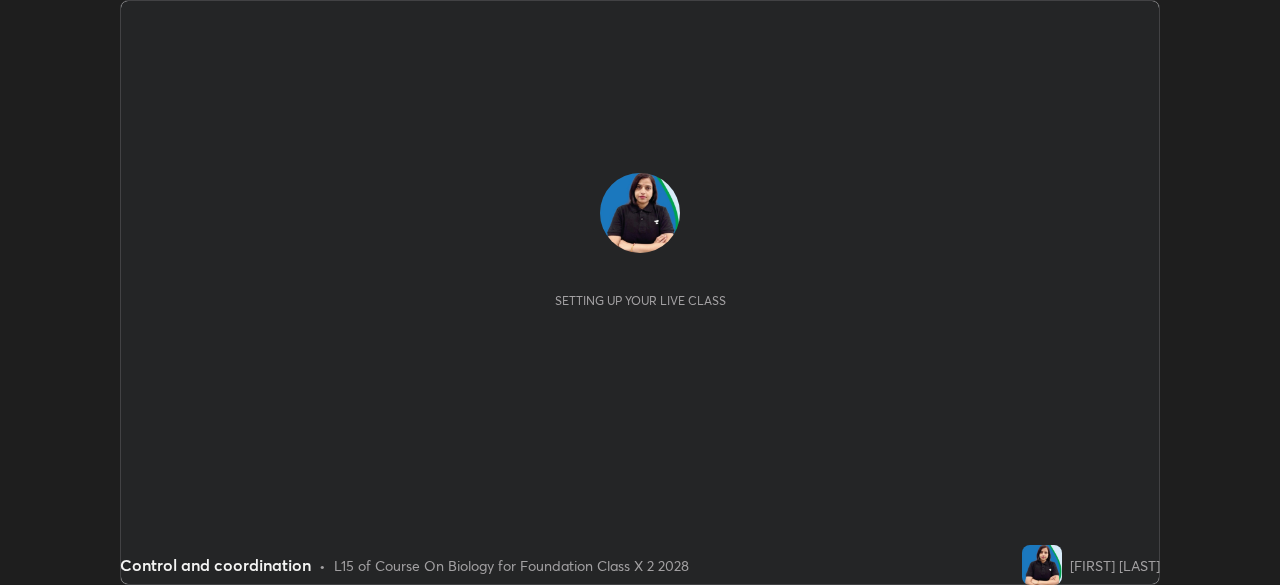 scroll, scrollTop: 0, scrollLeft: 0, axis: both 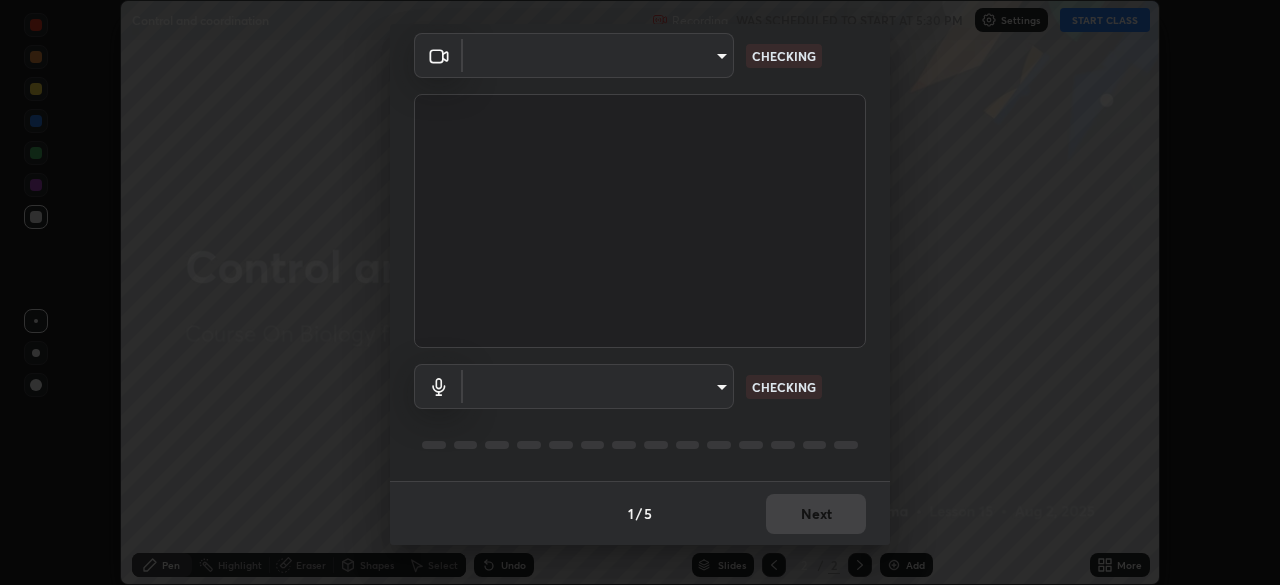 type on "094ffe3f61abc64f3ce73721aab664ef57d10a5fc7d187ad1ef3fa5fd4d2b427" 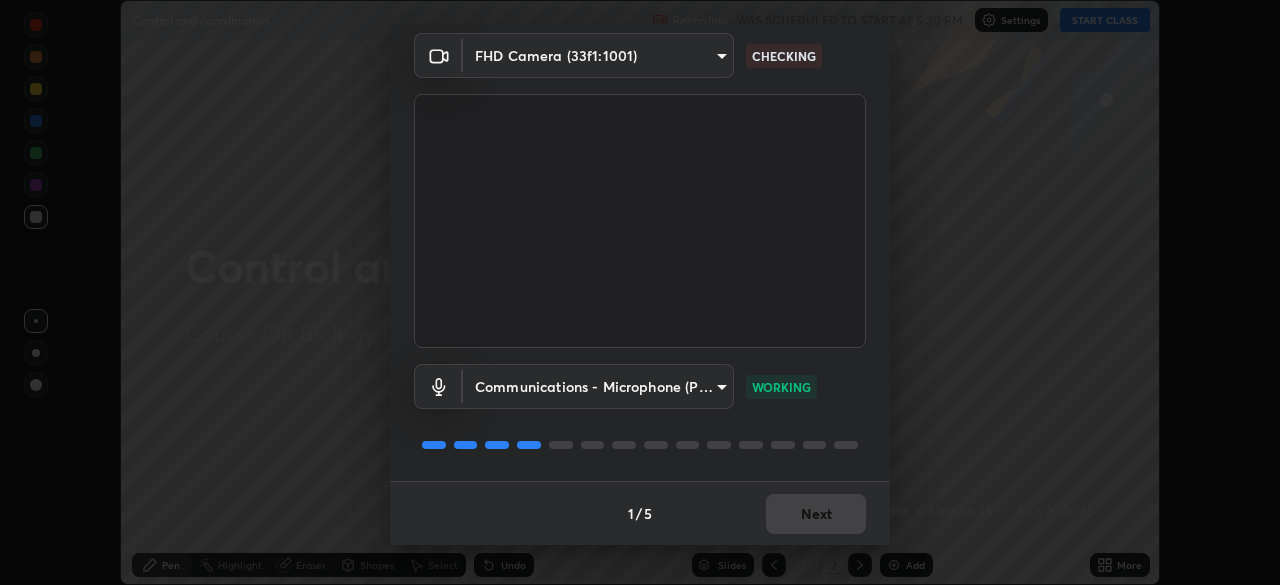 click on "Next" at bounding box center (816, 514) 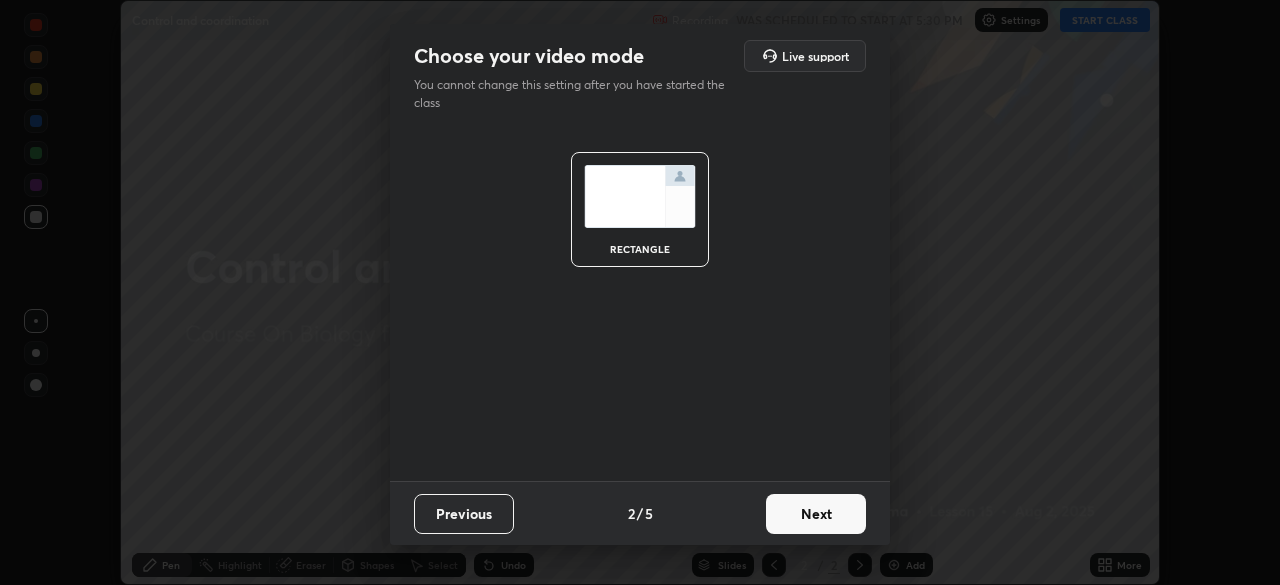 scroll, scrollTop: 0, scrollLeft: 0, axis: both 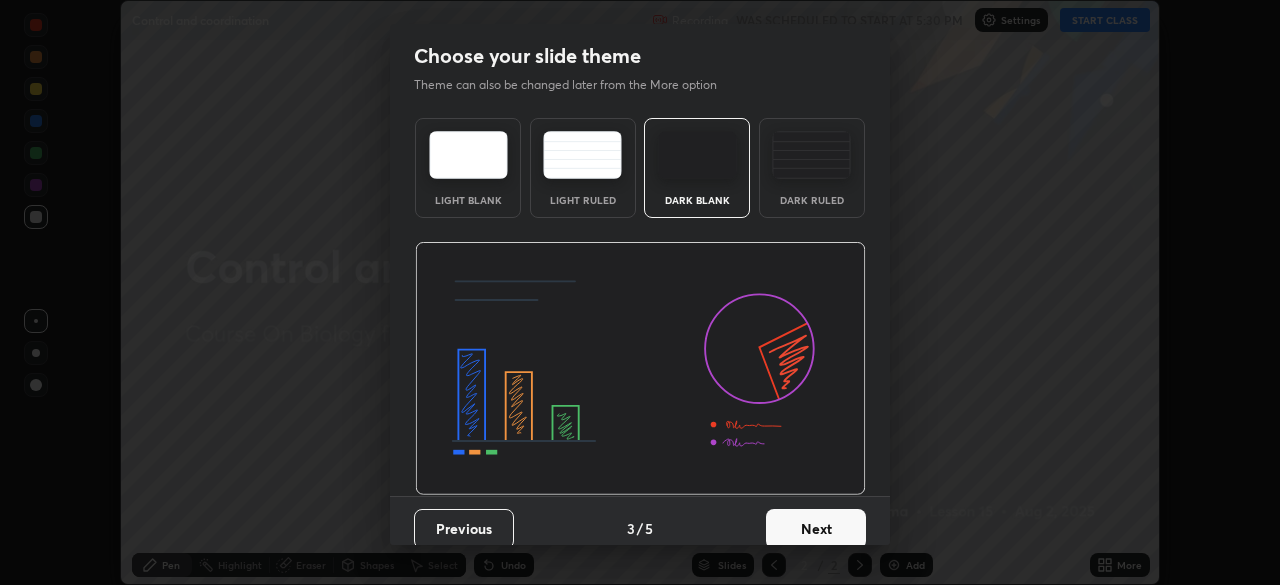 click on "Next" at bounding box center (816, 529) 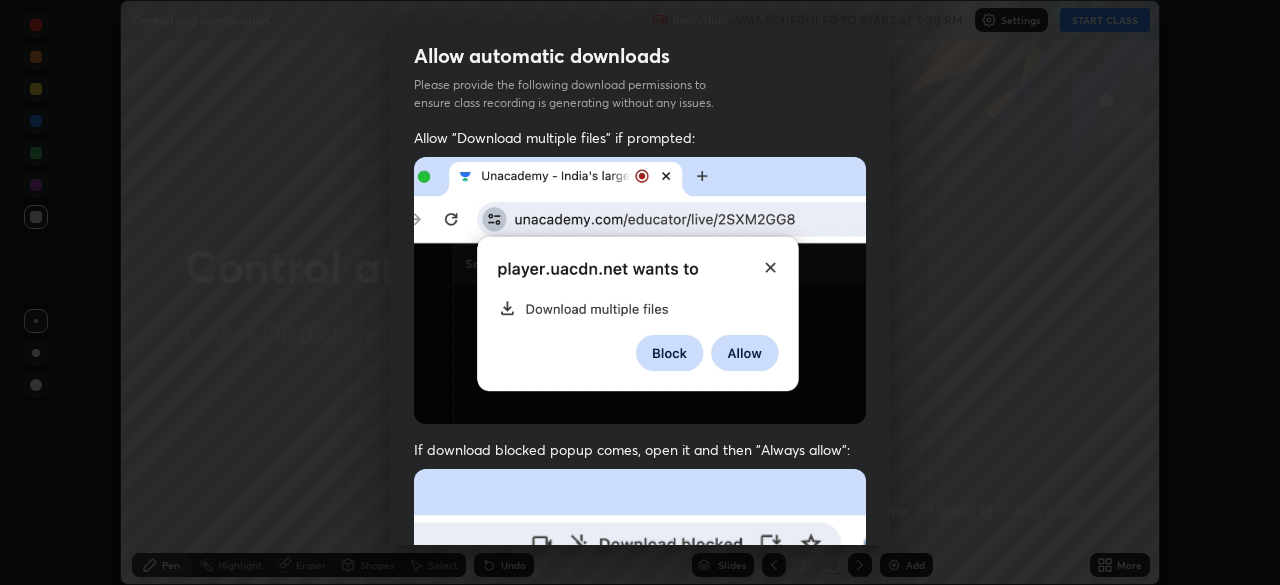 click at bounding box center (640, 687) 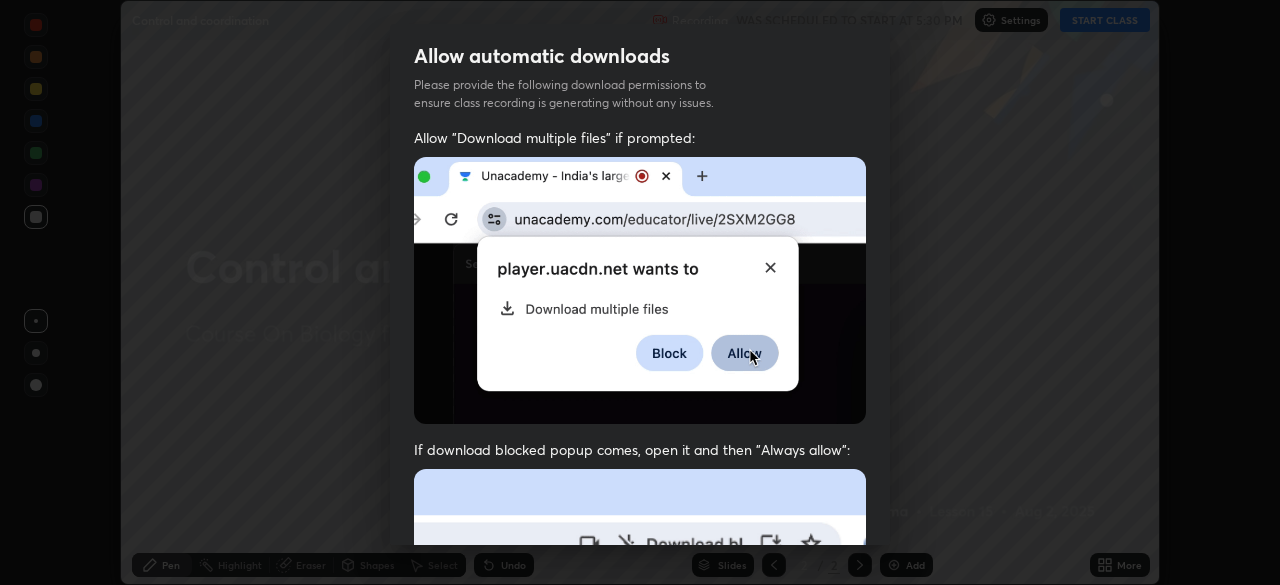 click at bounding box center (640, 687) 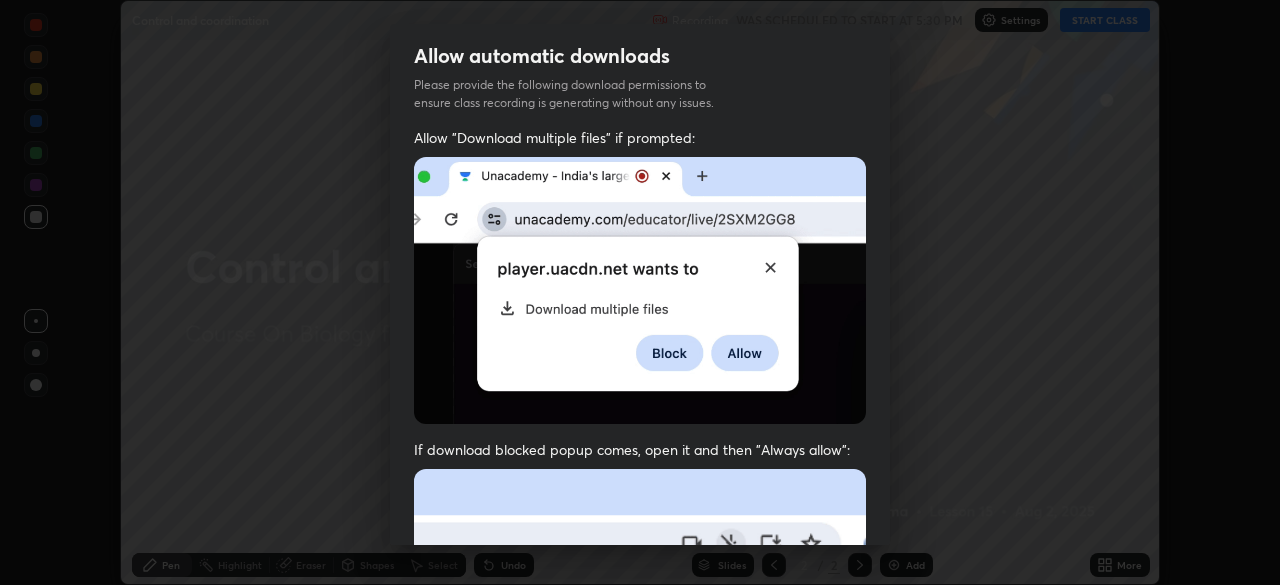 click at bounding box center [640, 687] 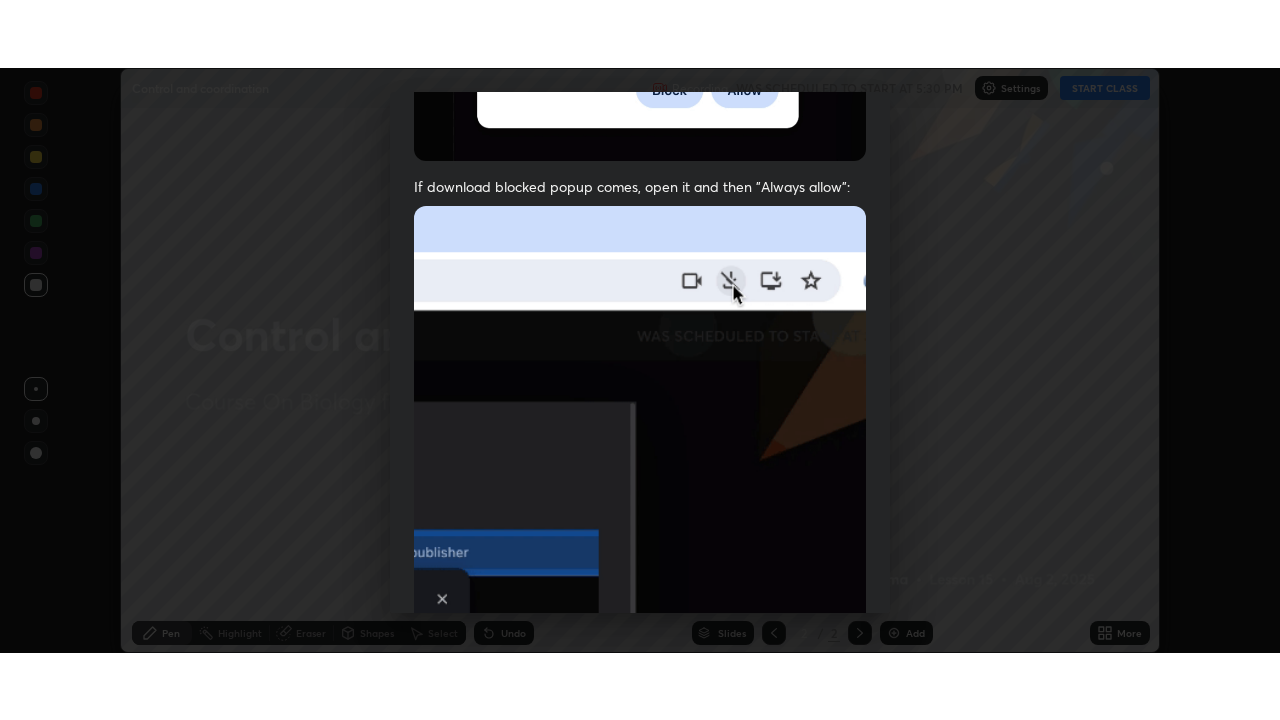 scroll, scrollTop: 479, scrollLeft: 0, axis: vertical 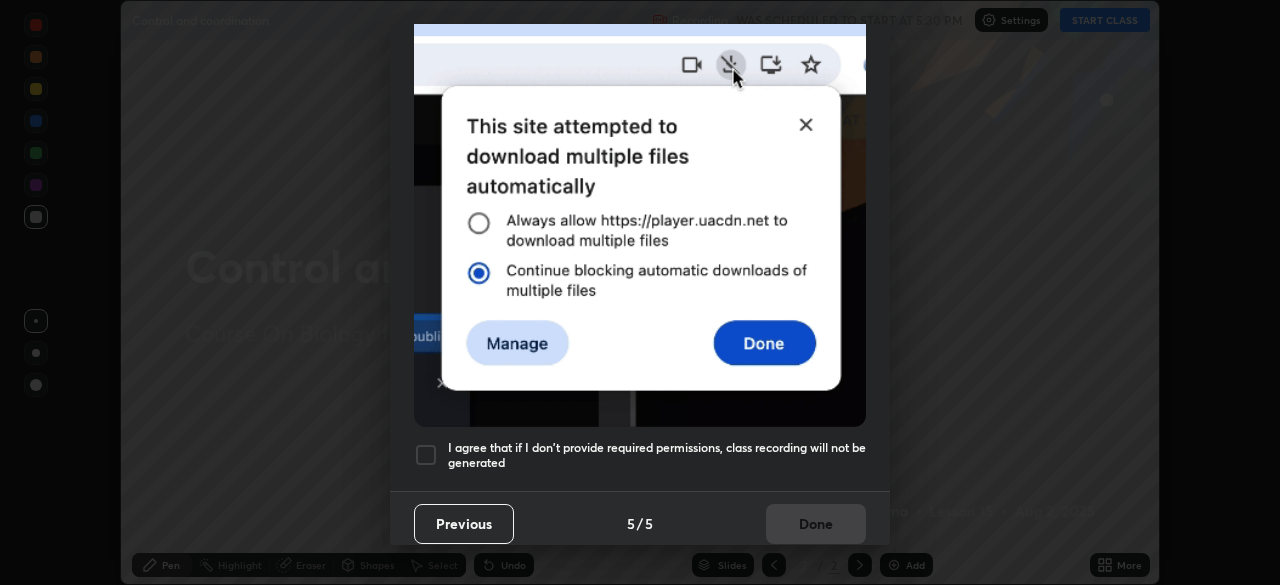 click on "I agree that if I don't provide required permissions, class recording will not be generated" at bounding box center [657, 455] 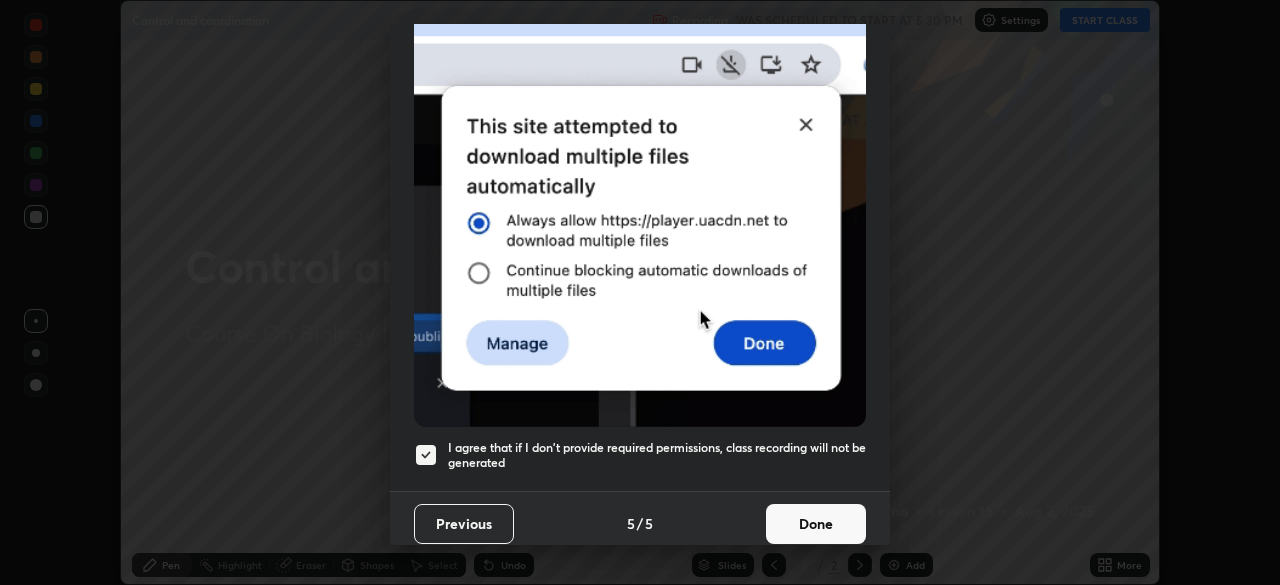 click on "Done" at bounding box center [816, 524] 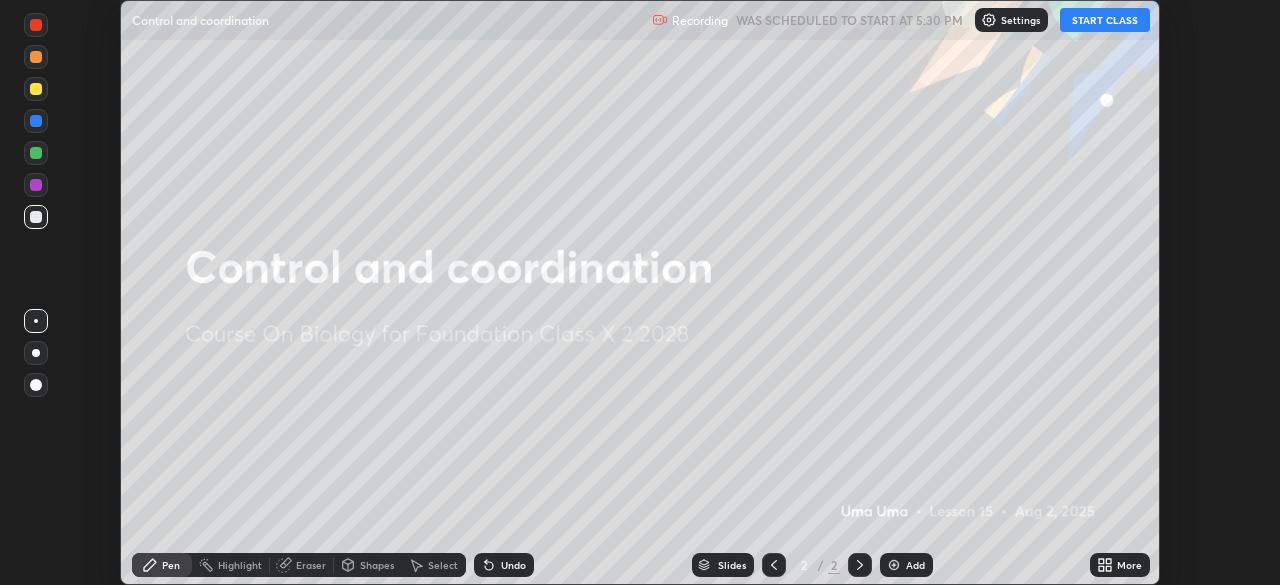 click on "START CLASS" at bounding box center [1105, 20] 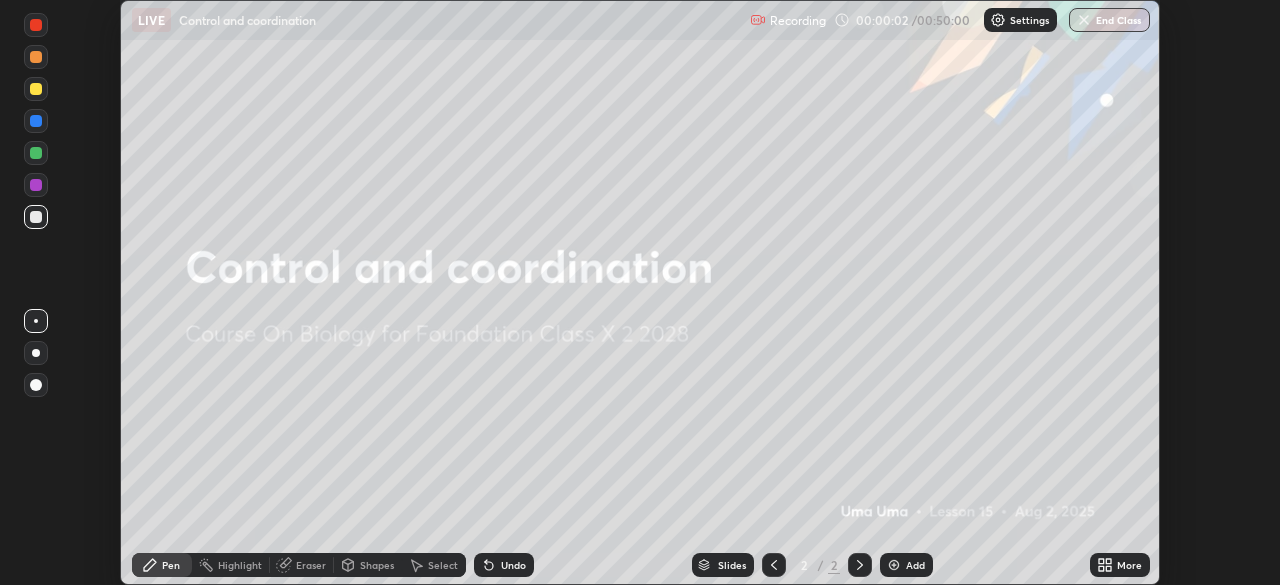 click 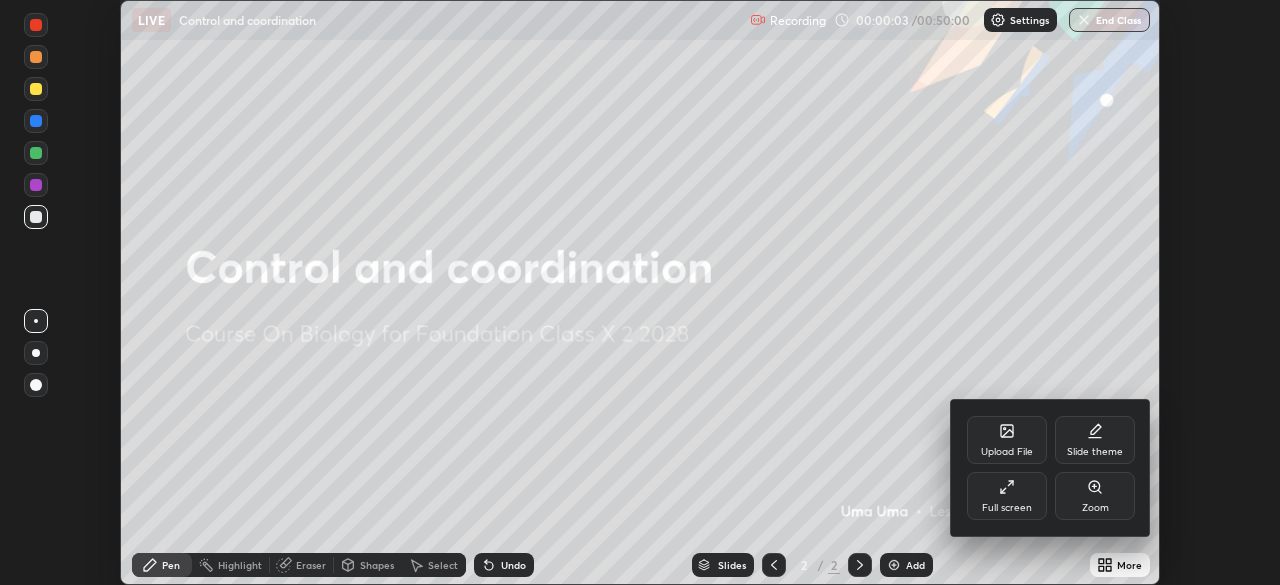 click on "Full screen" at bounding box center [1007, 496] 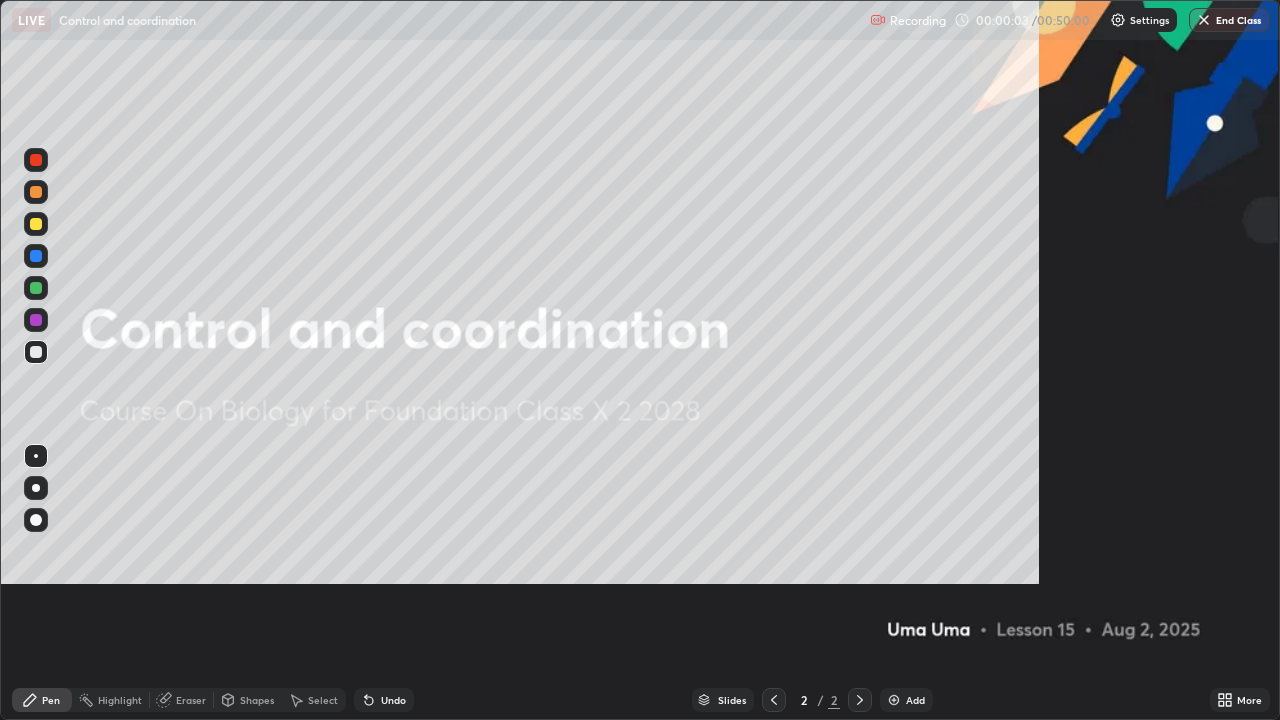 scroll, scrollTop: 99280, scrollLeft: 98720, axis: both 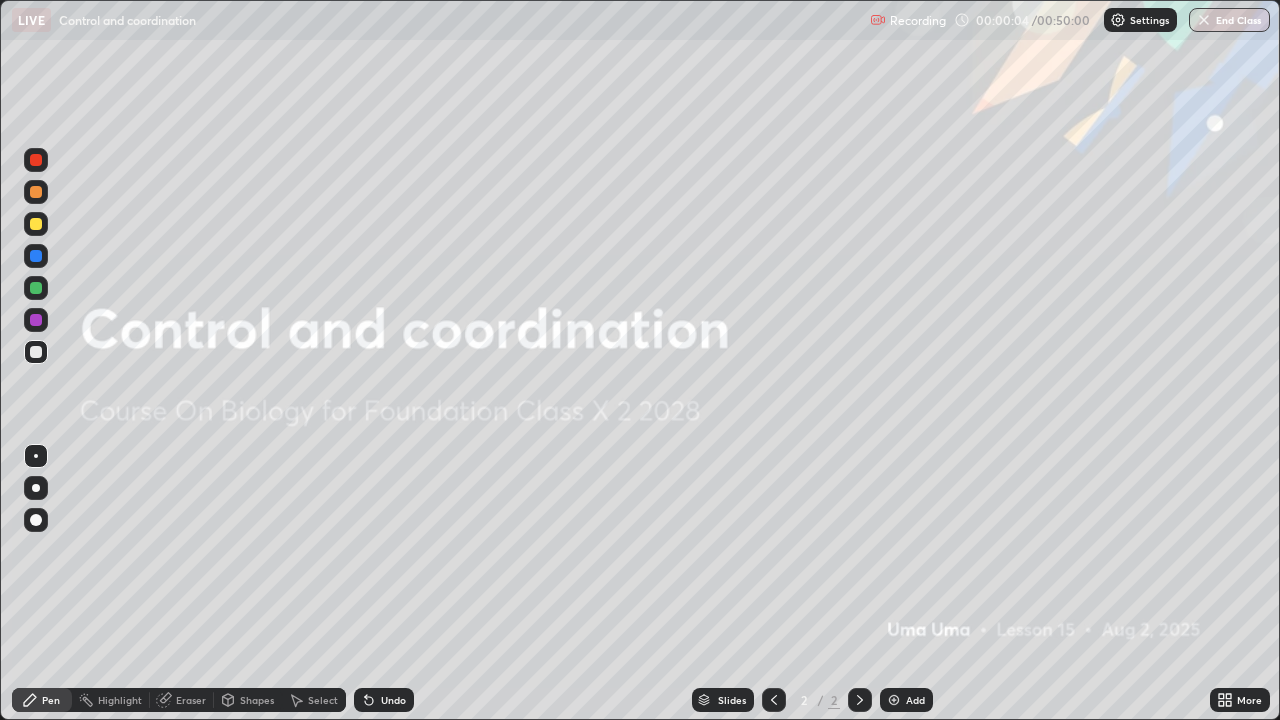 click on "Add" at bounding box center (906, 700) 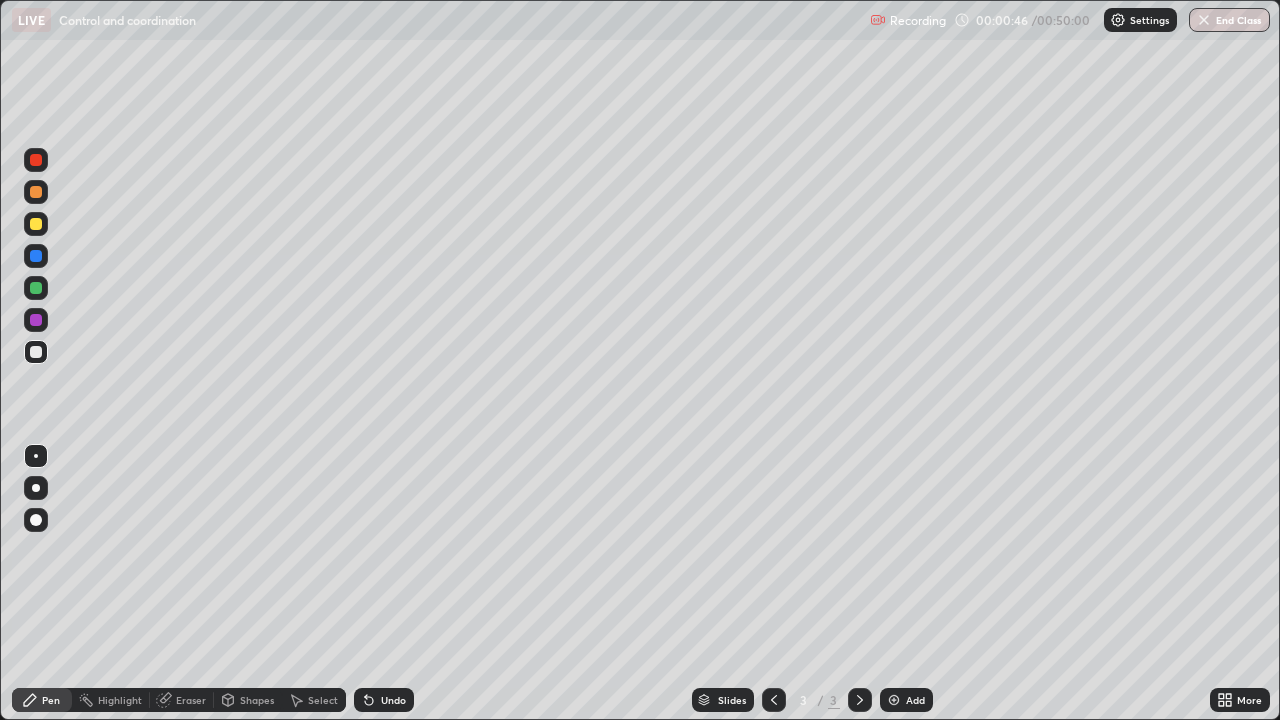 click at bounding box center [36, 224] 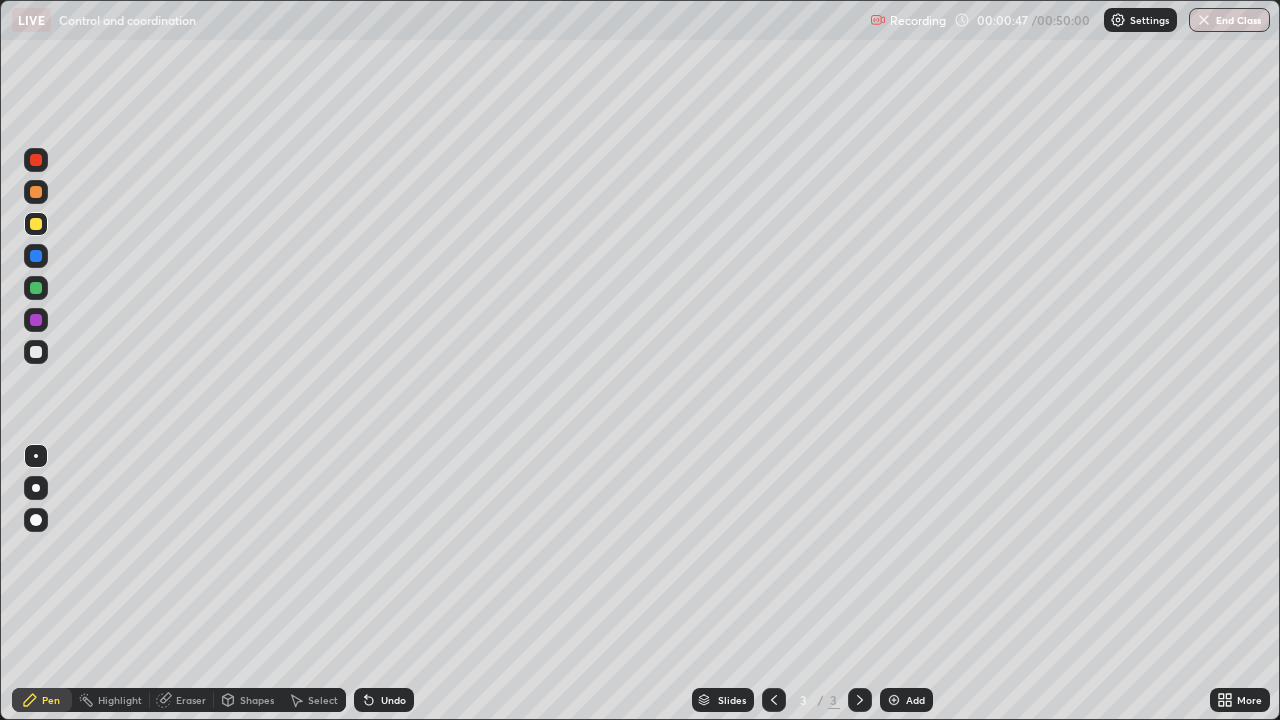 click at bounding box center [36, 224] 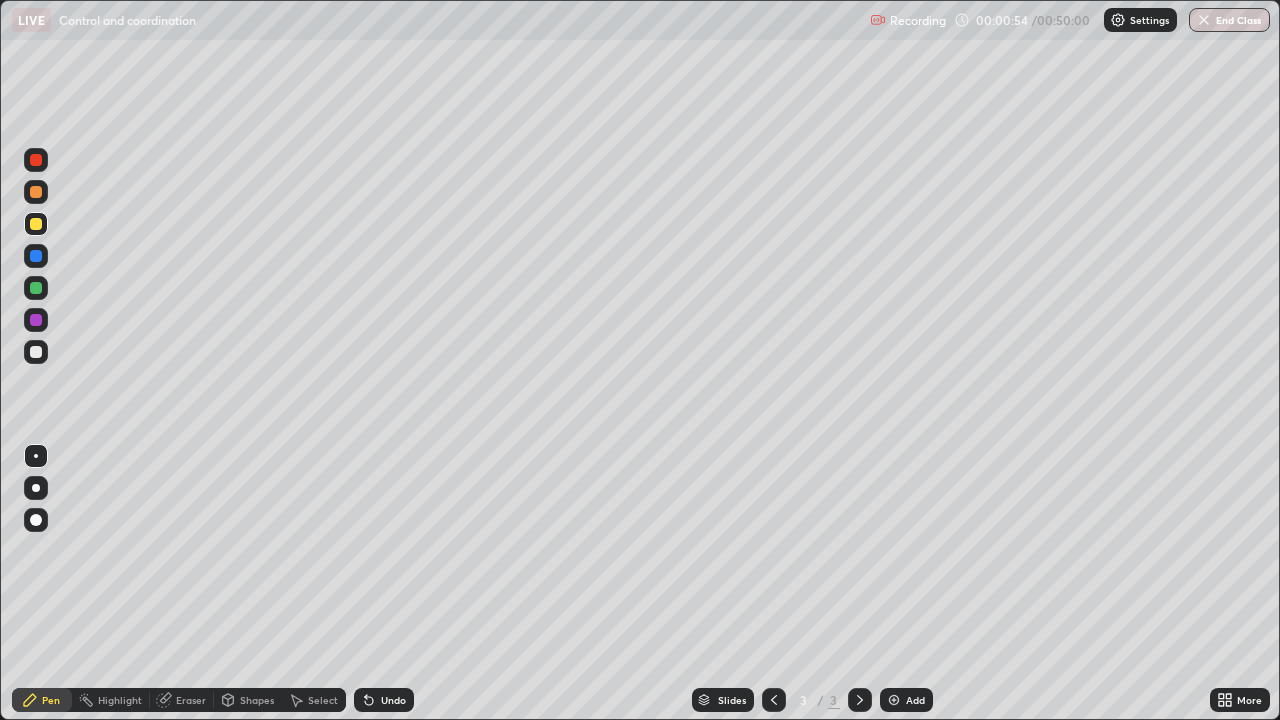 click at bounding box center (36, 352) 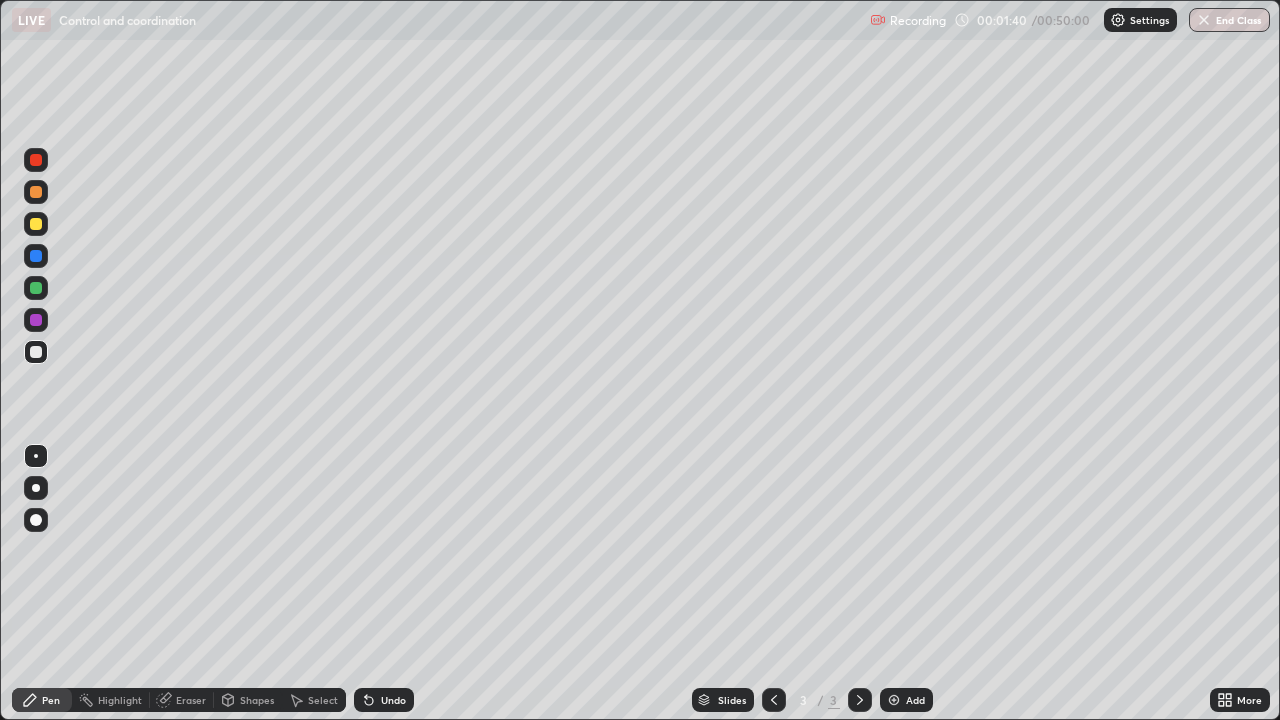 click at bounding box center [36, 352] 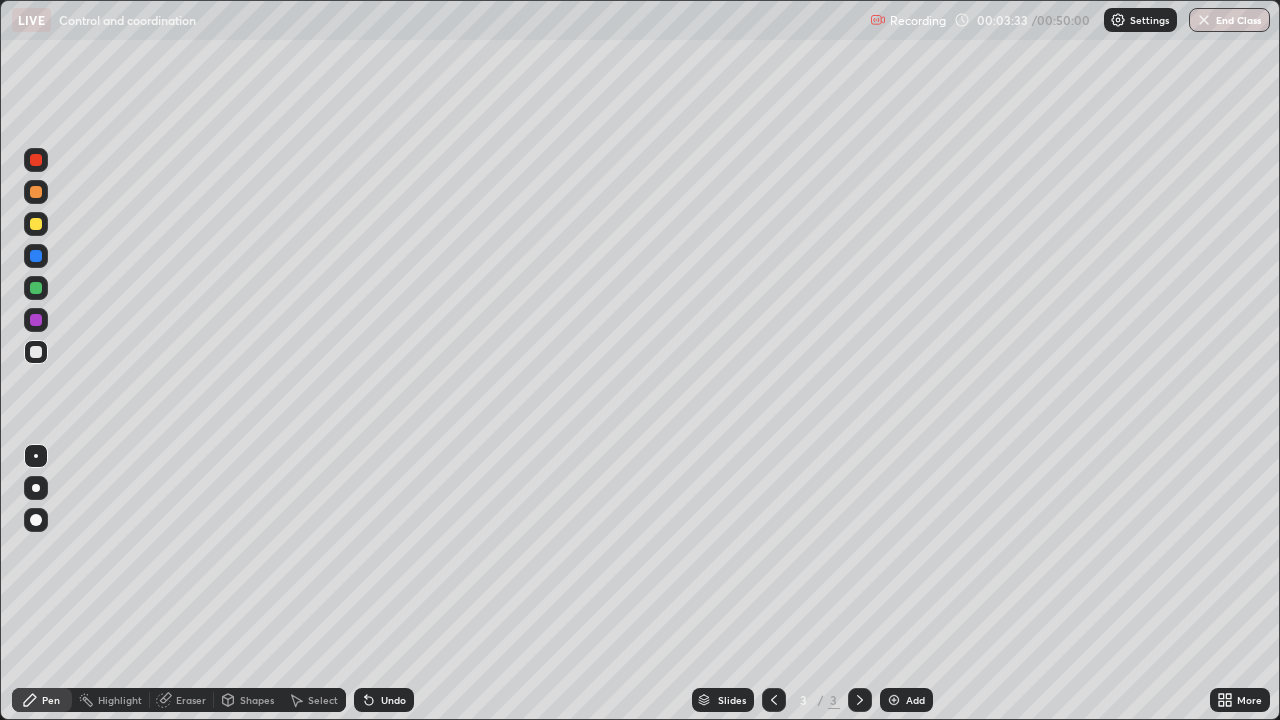 click at bounding box center (36, 224) 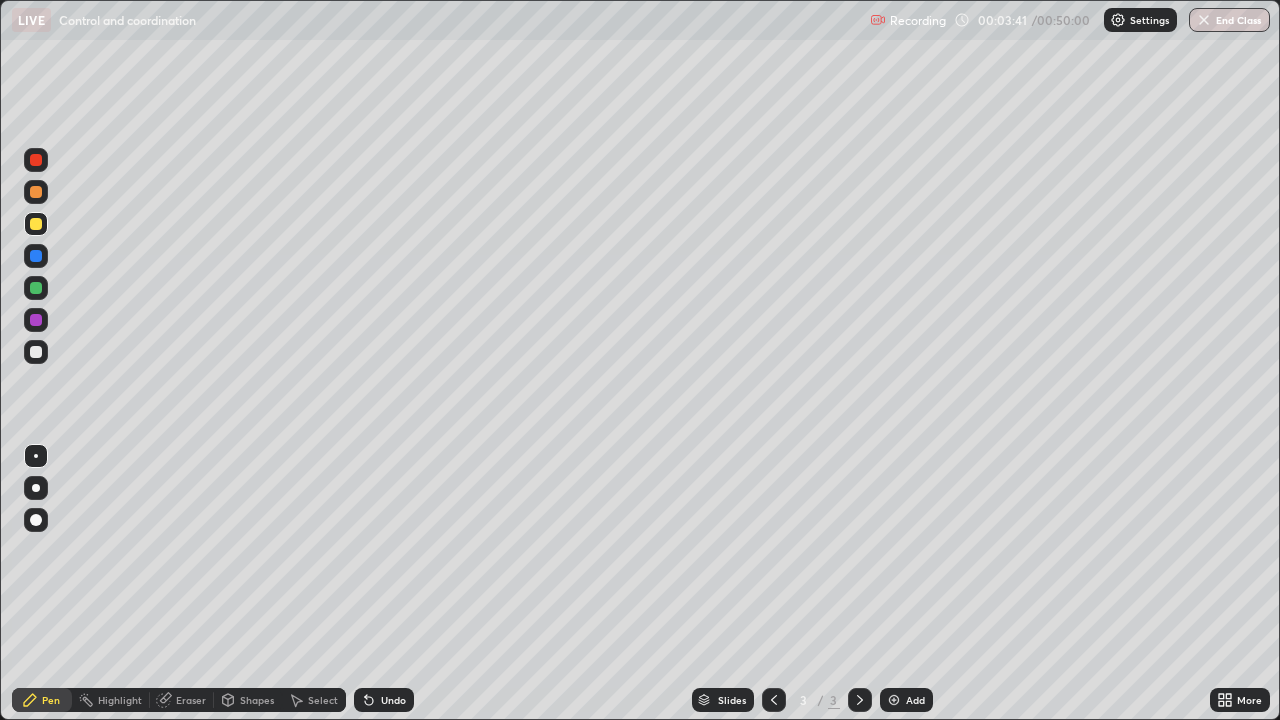 click on "Eraser" at bounding box center [182, 700] 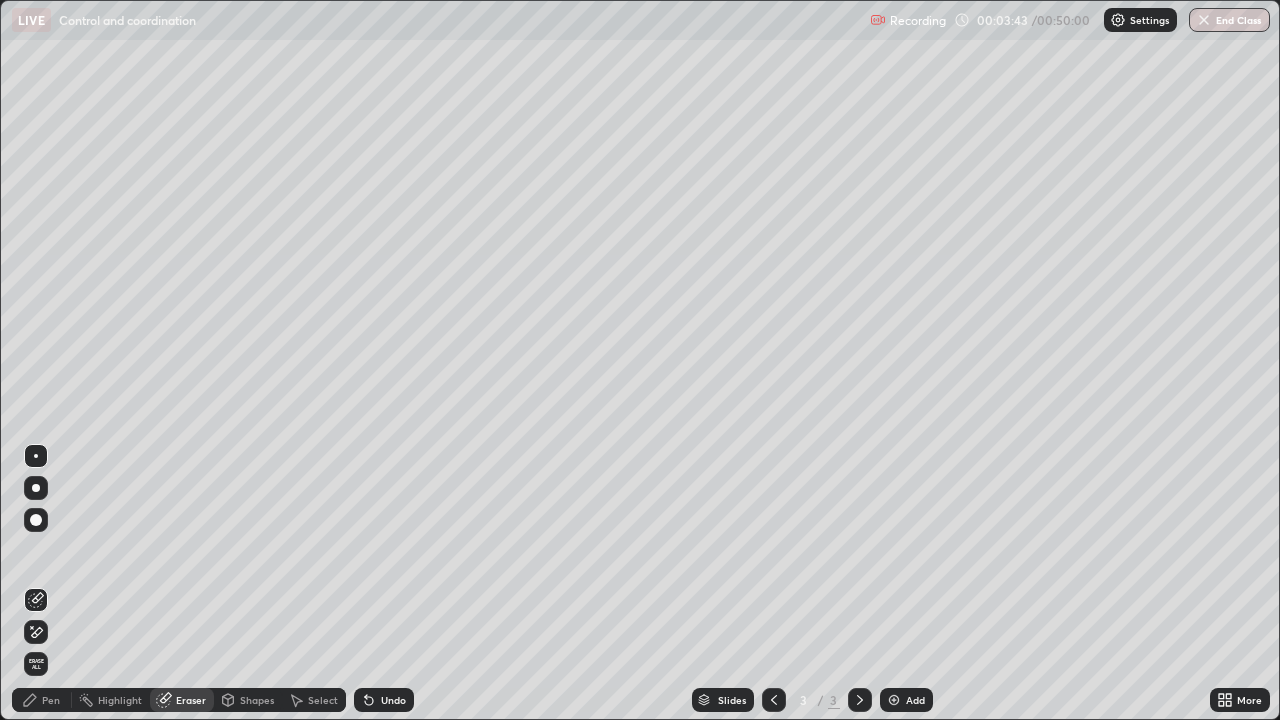click on "Pen" at bounding box center [51, 700] 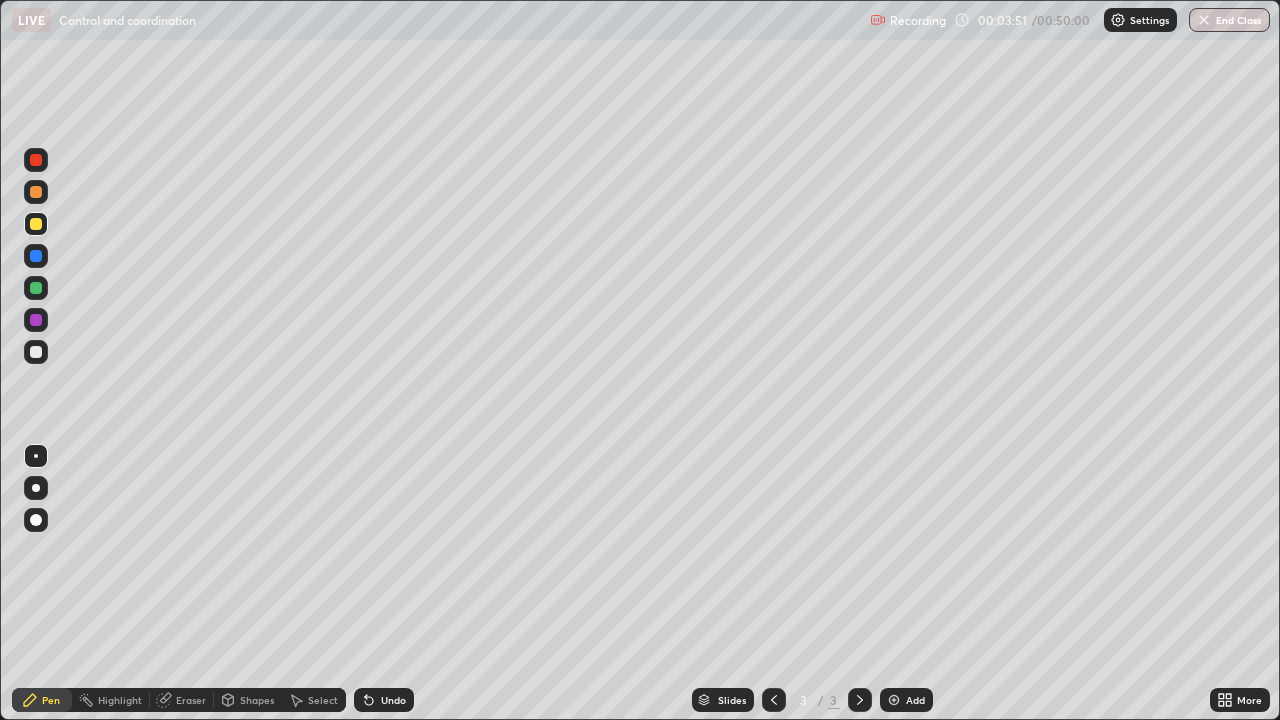 click at bounding box center [36, 352] 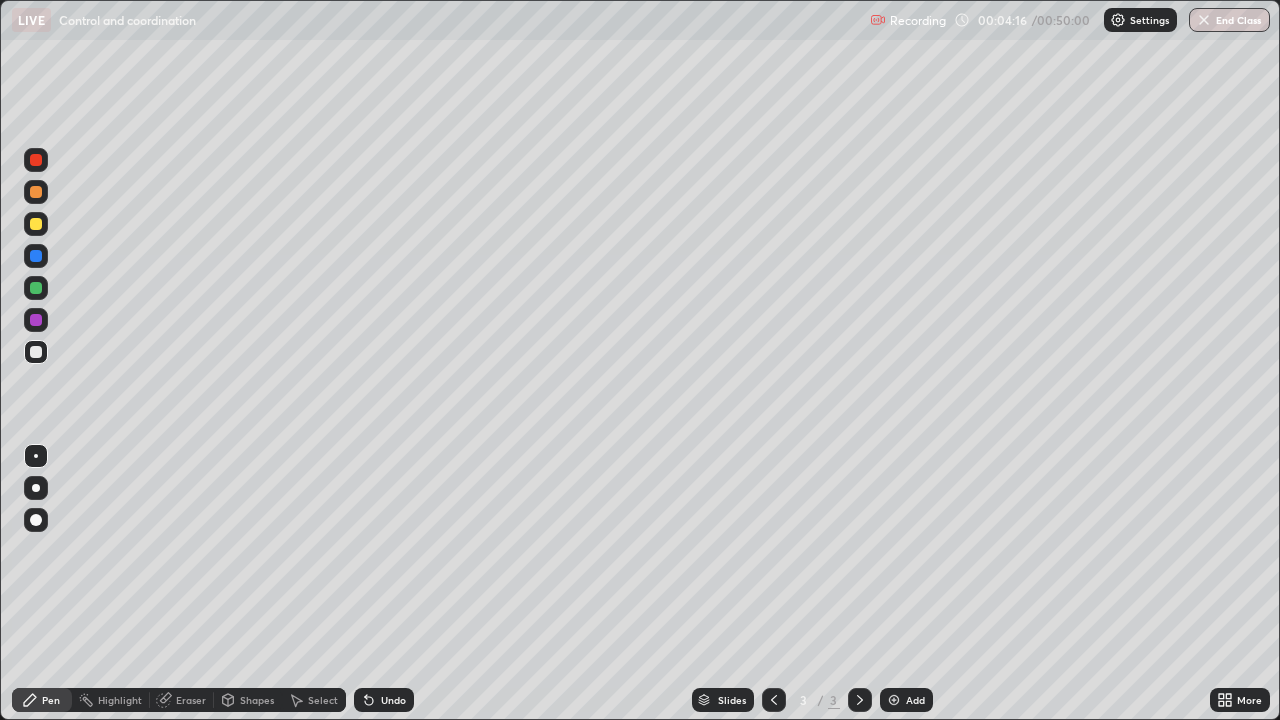 click at bounding box center (36, 352) 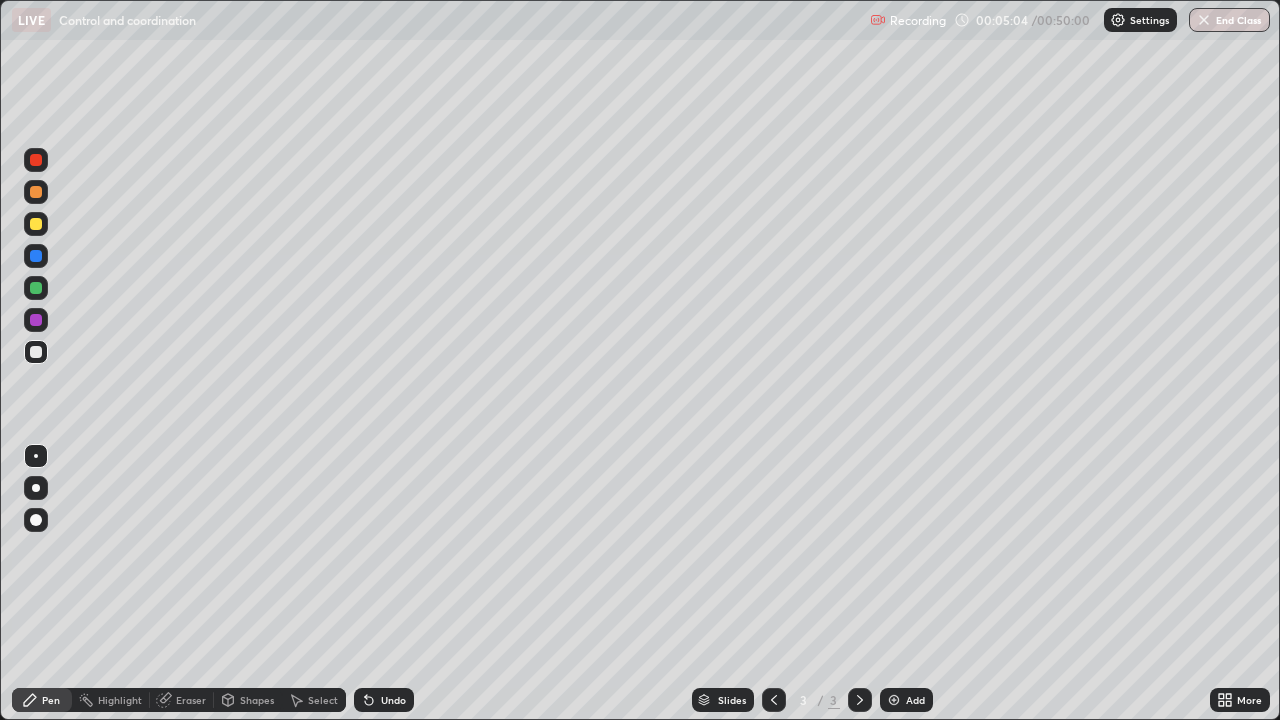 click at bounding box center [36, 288] 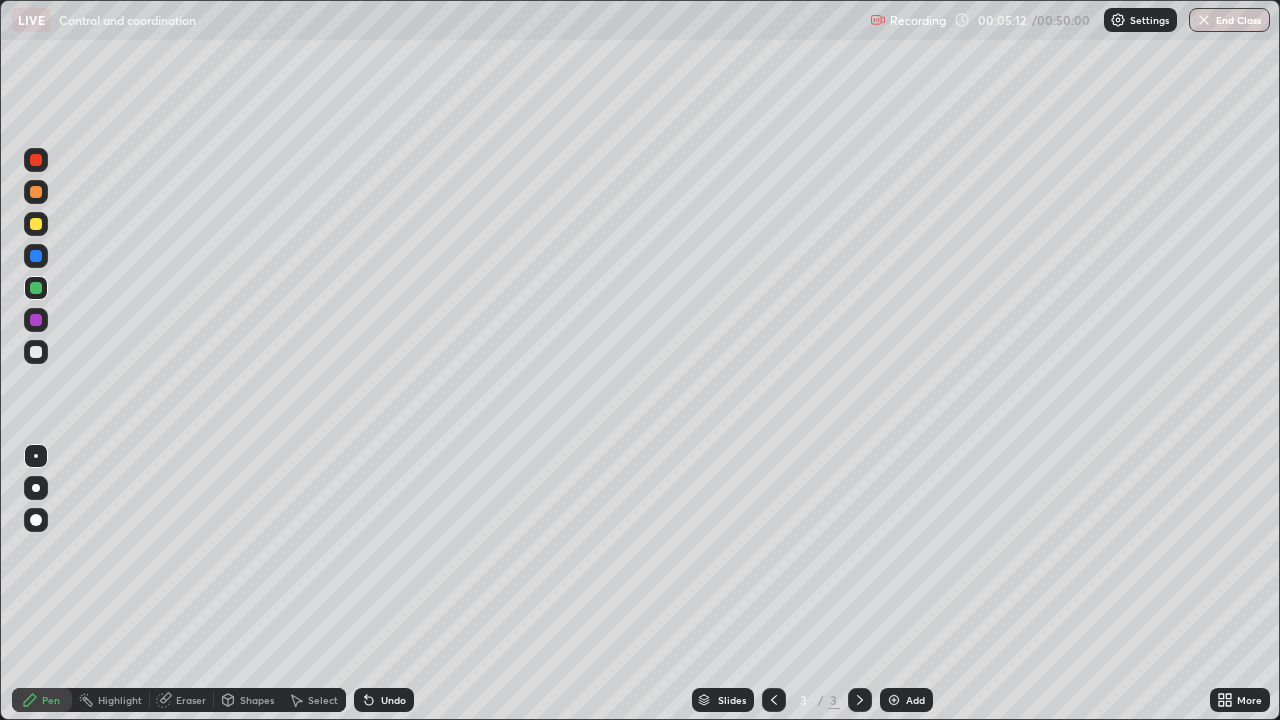 click at bounding box center (36, 352) 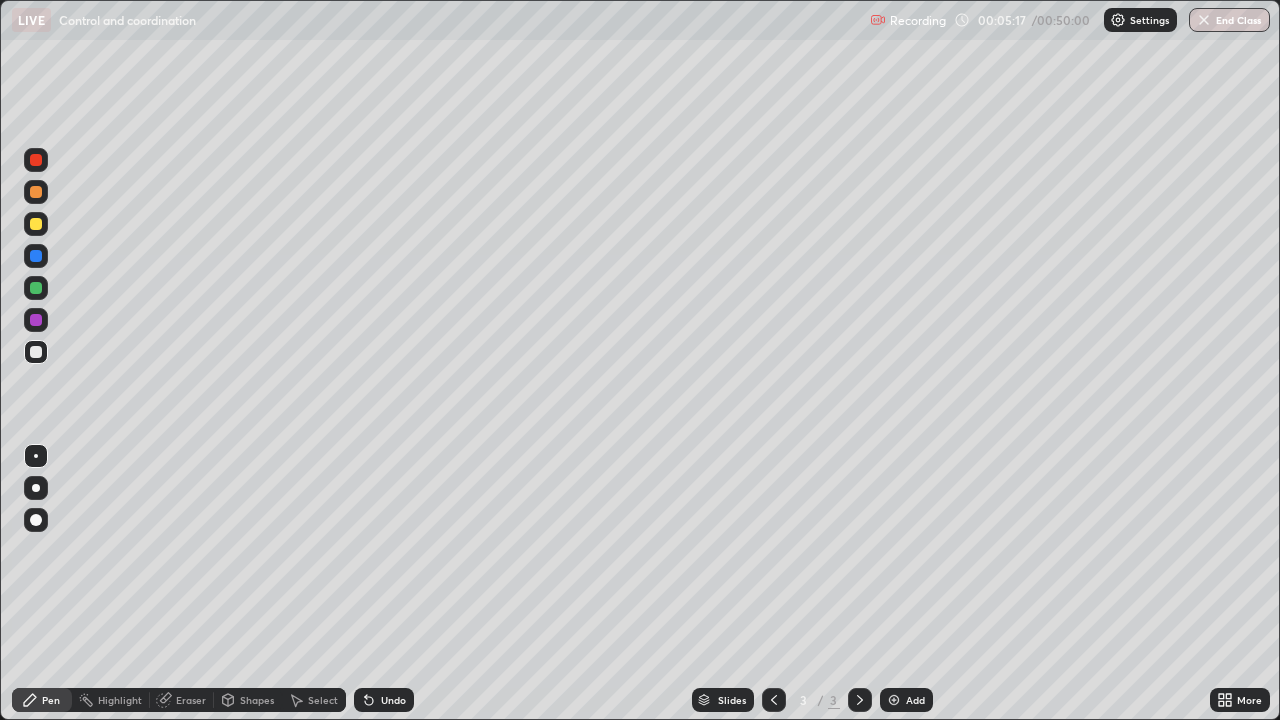click at bounding box center (36, 352) 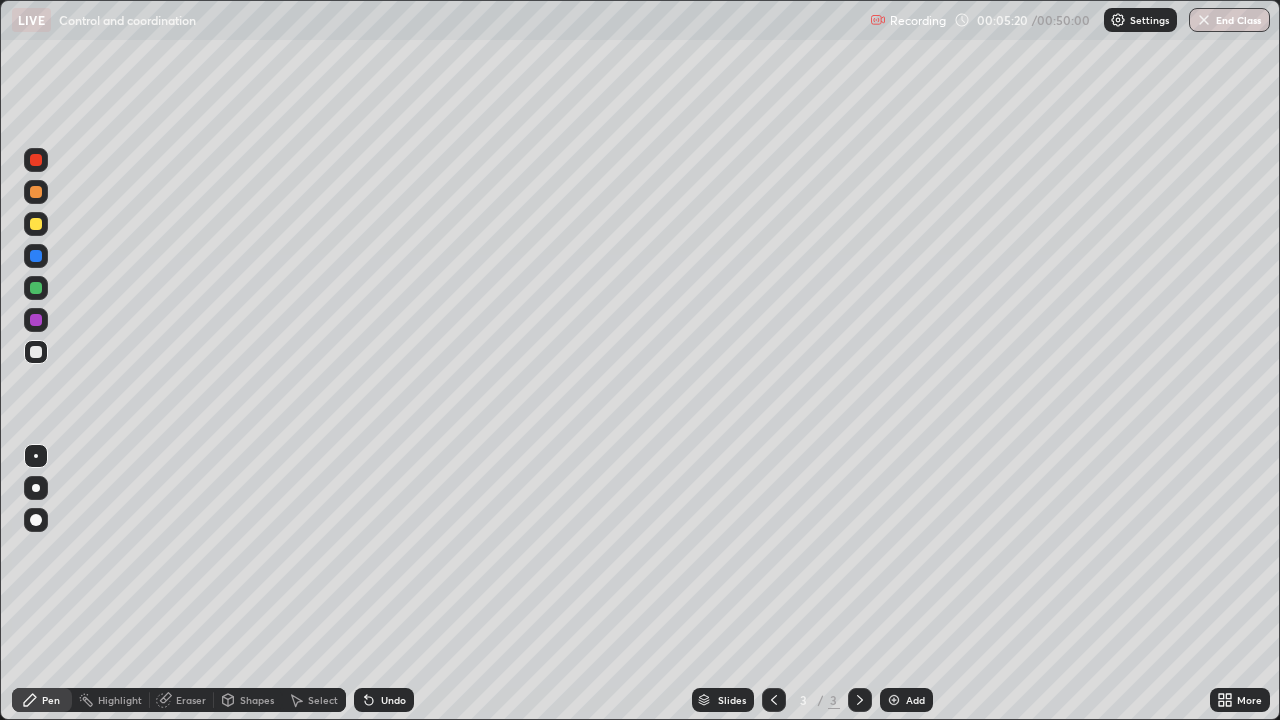 click at bounding box center [36, 256] 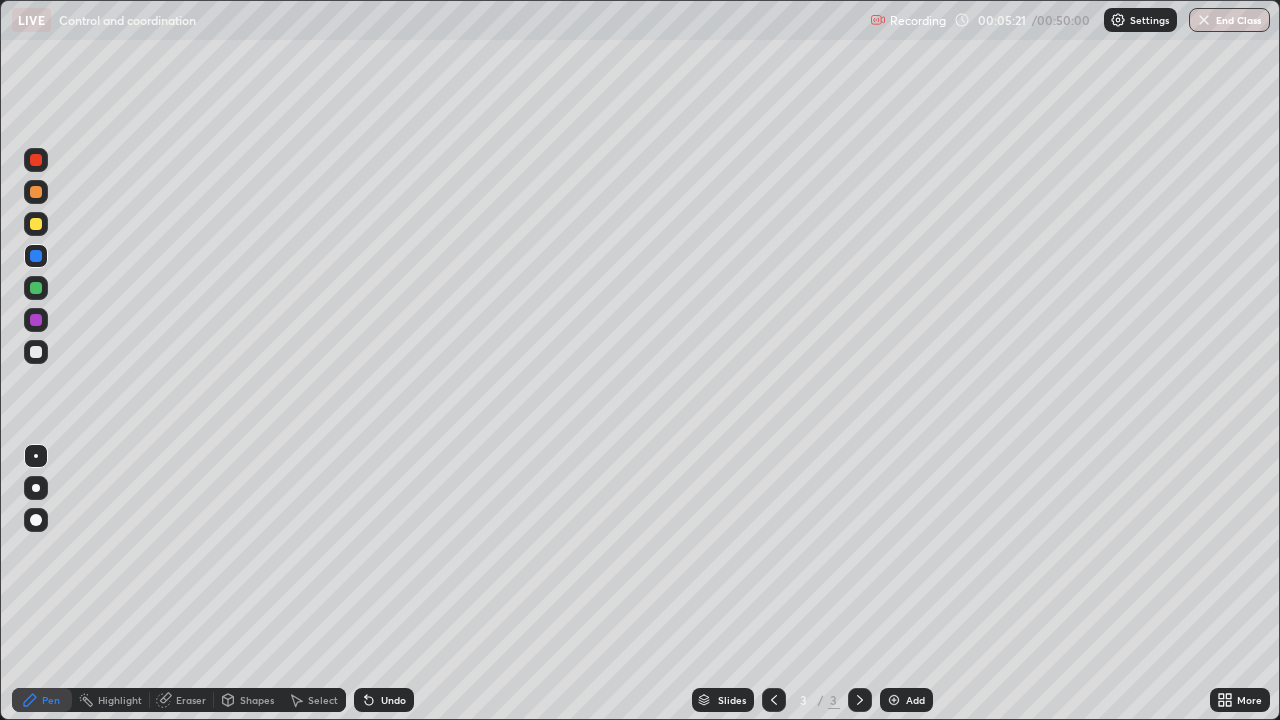 click at bounding box center [36, 256] 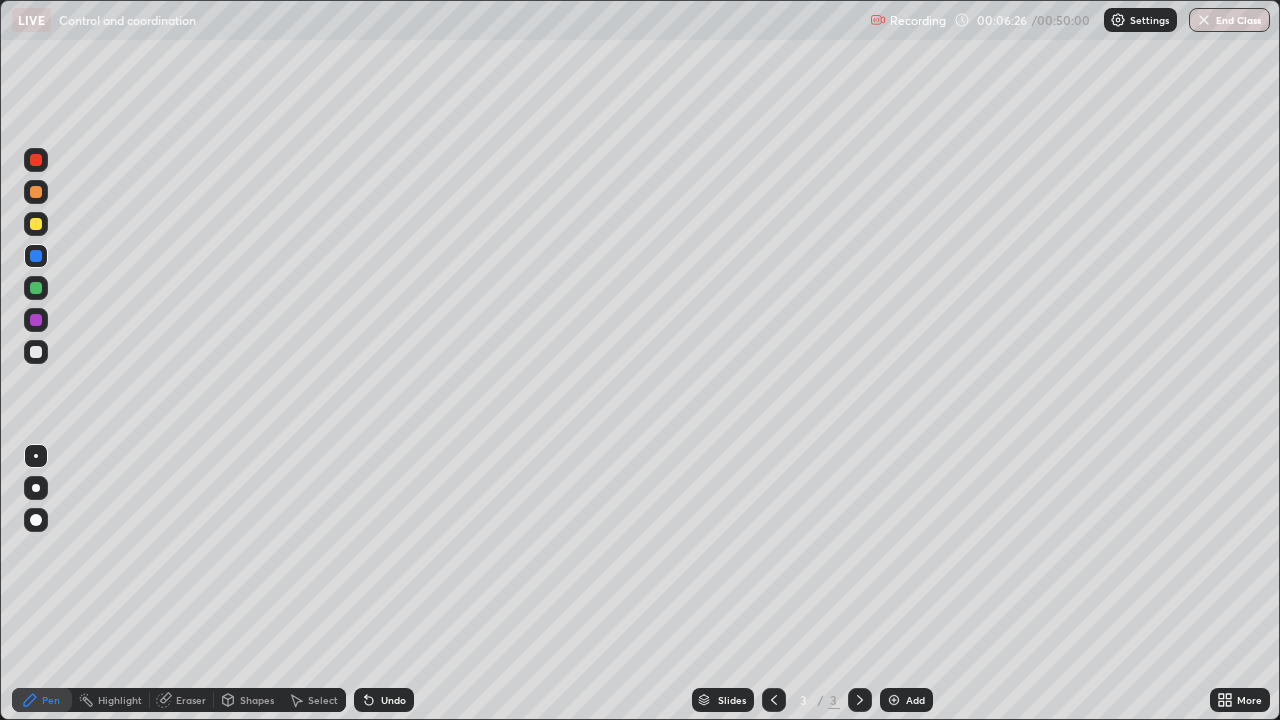 click at bounding box center [36, 352] 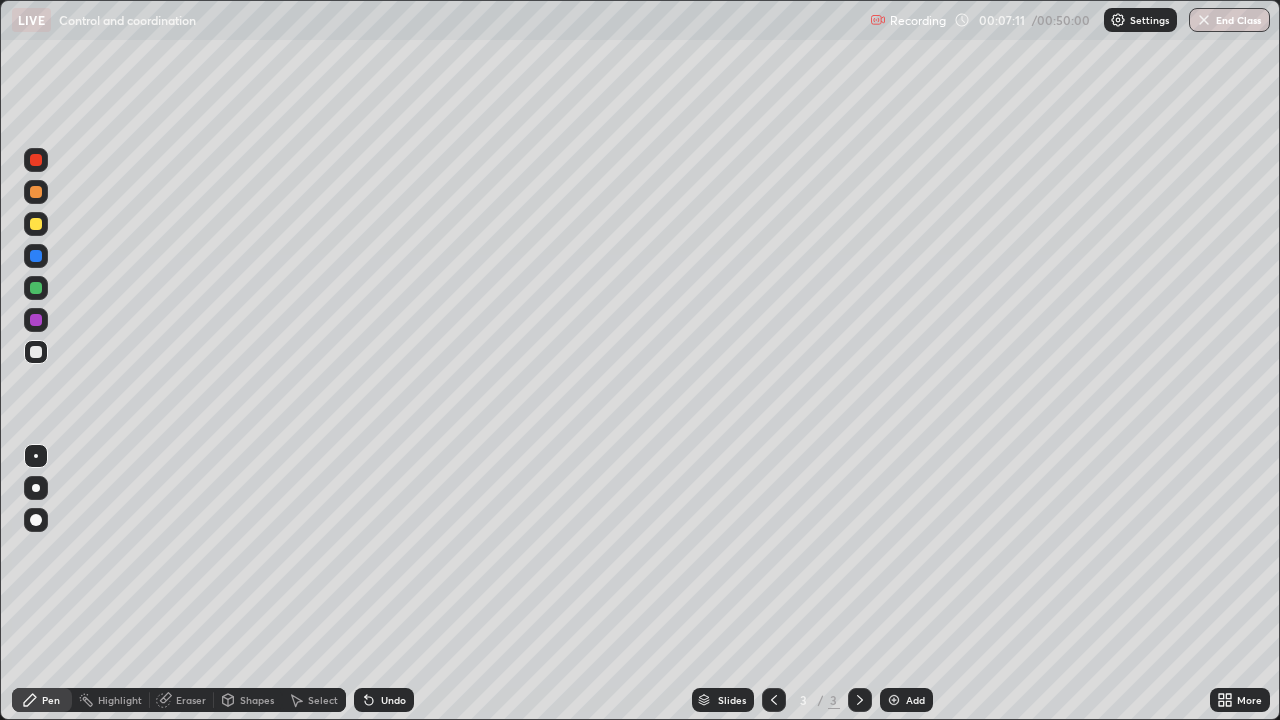 click on "Eraser" at bounding box center [191, 700] 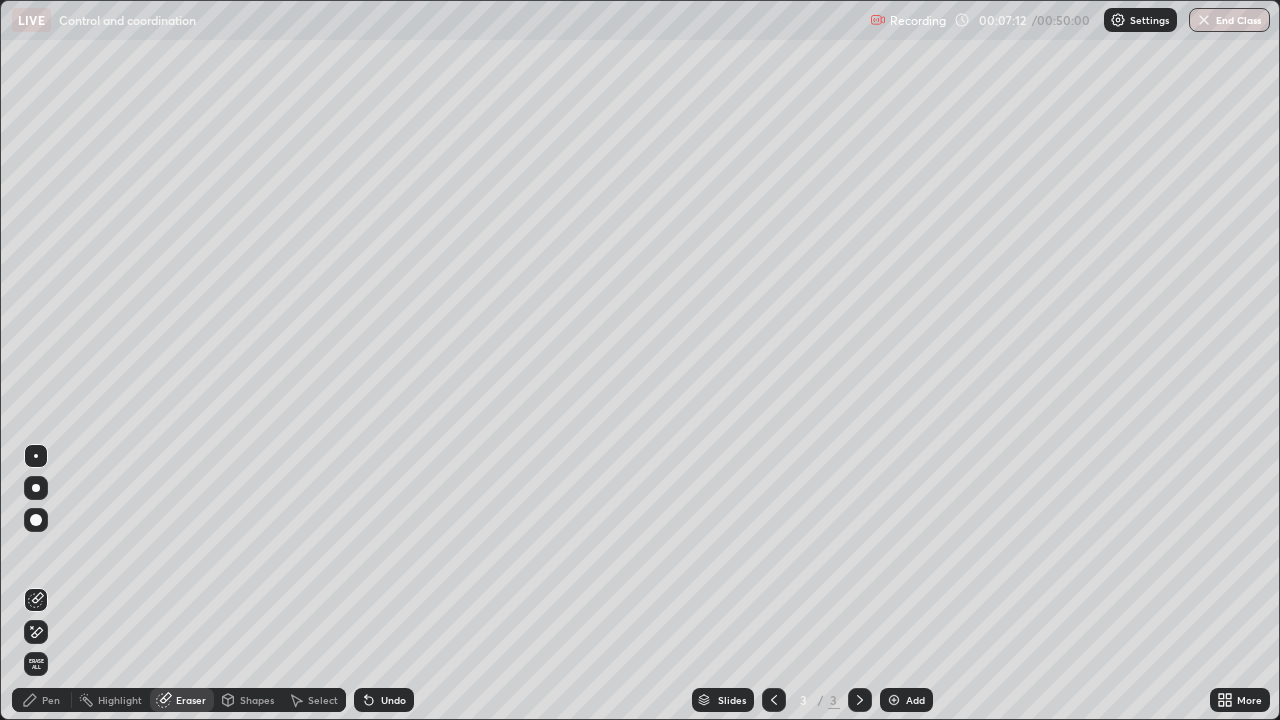 click on "Pen" at bounding box center [51, 700] 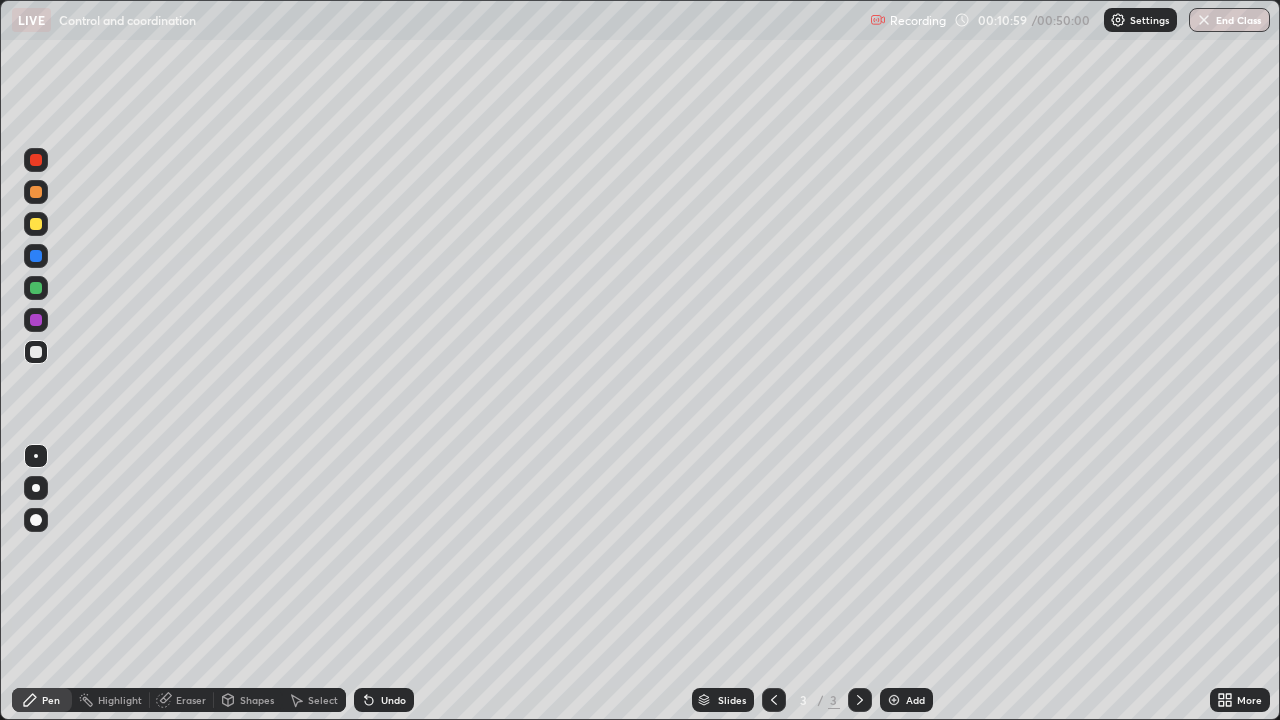 click at bounding box center [36, 224] 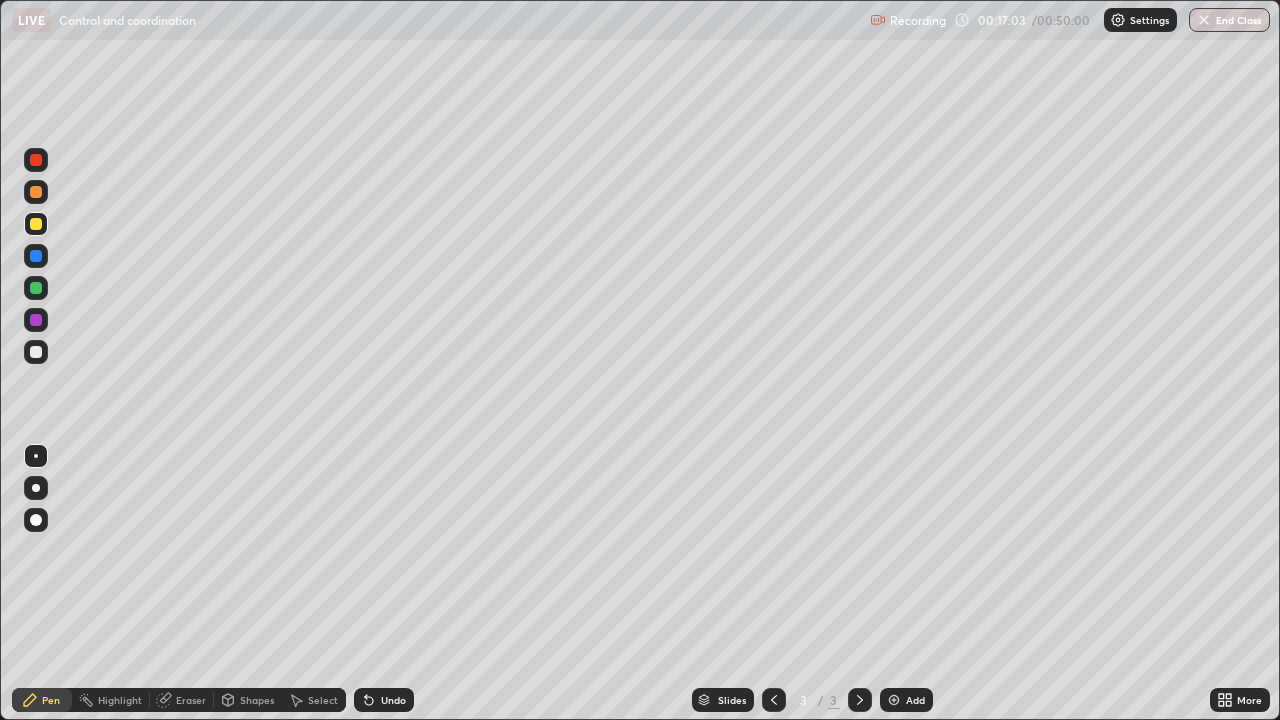 click on "Add" at bounding box center [906, 700] 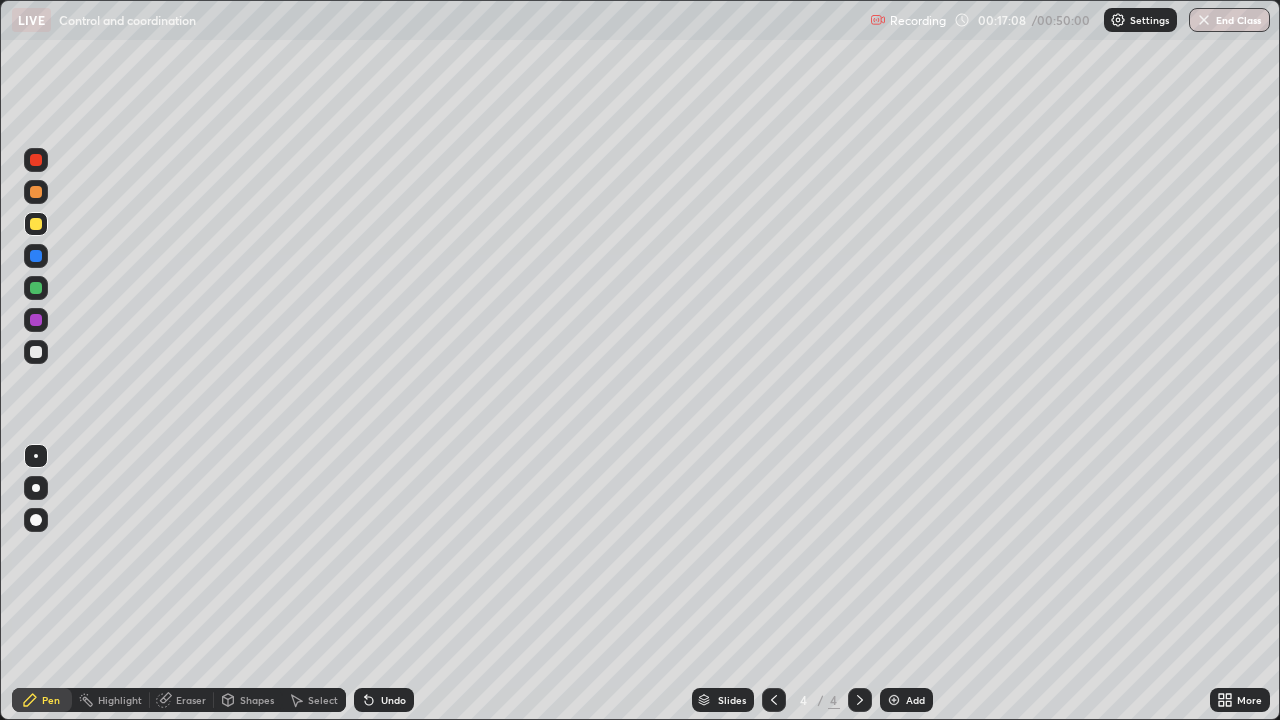 click at bounding box center (36, 288) 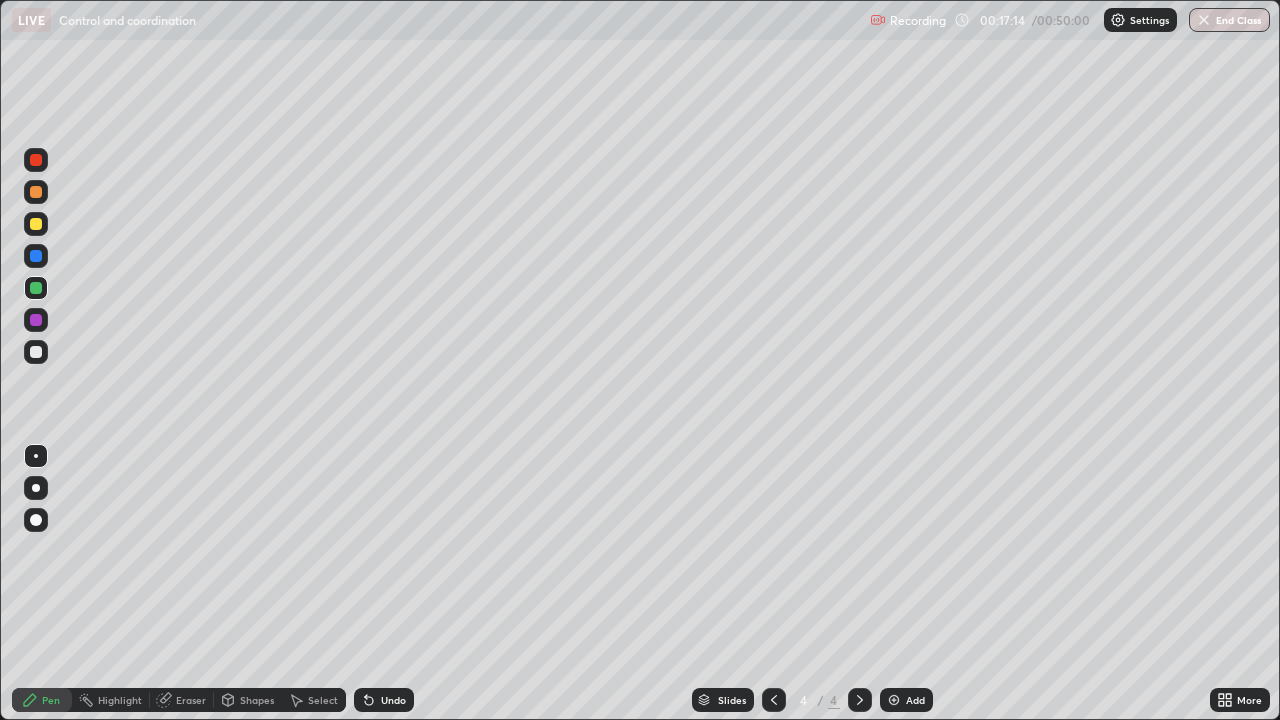 click at bounding box center (36, 352) 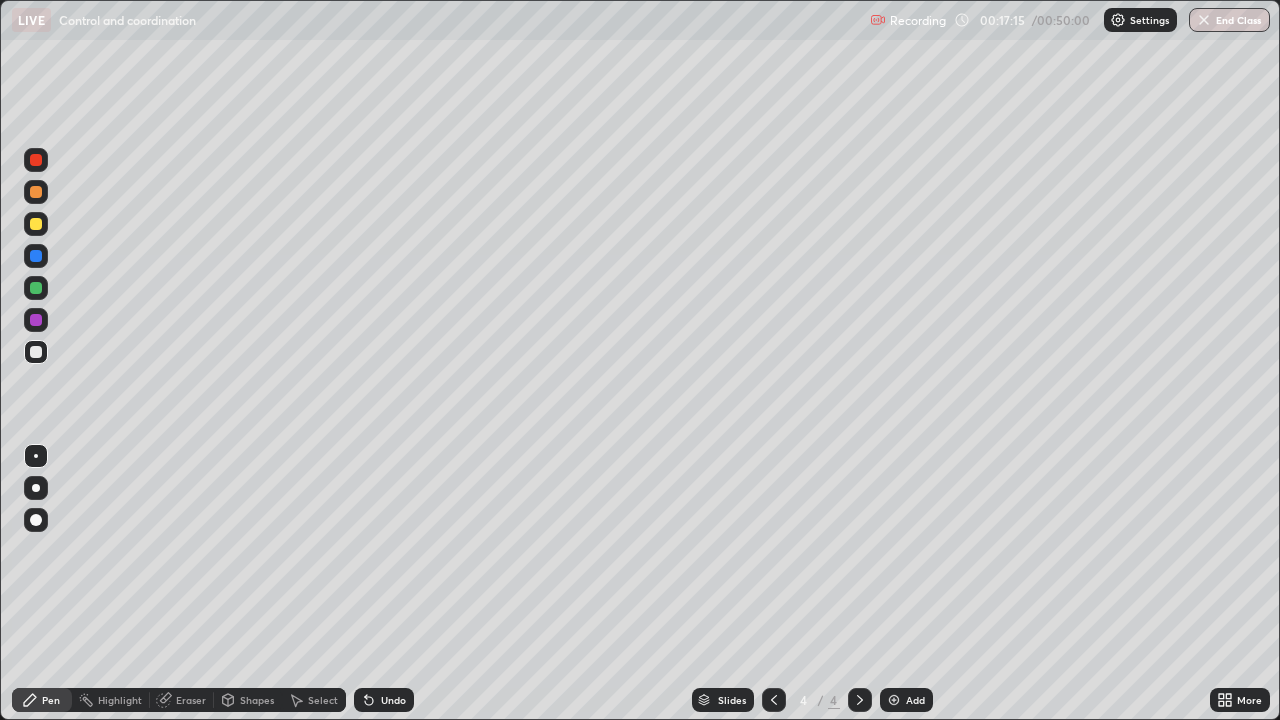 click at bounding box center [36, 256] 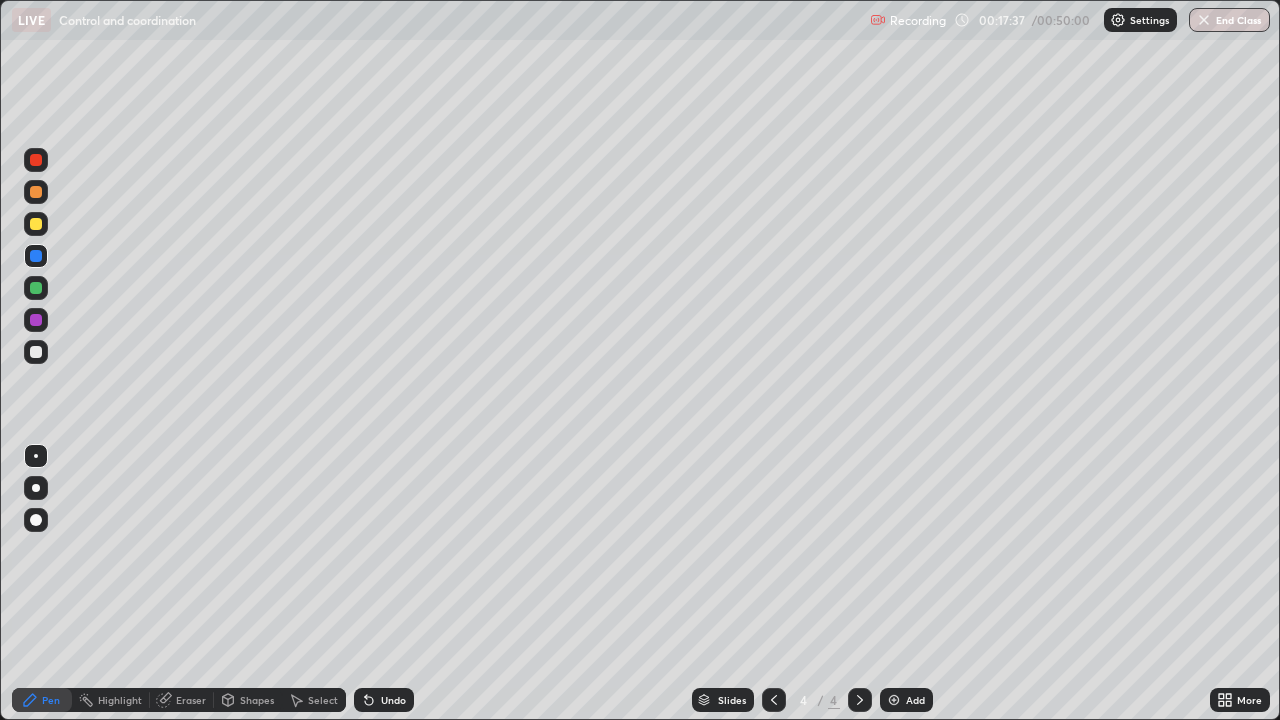 click at bounding box center [36, 352] 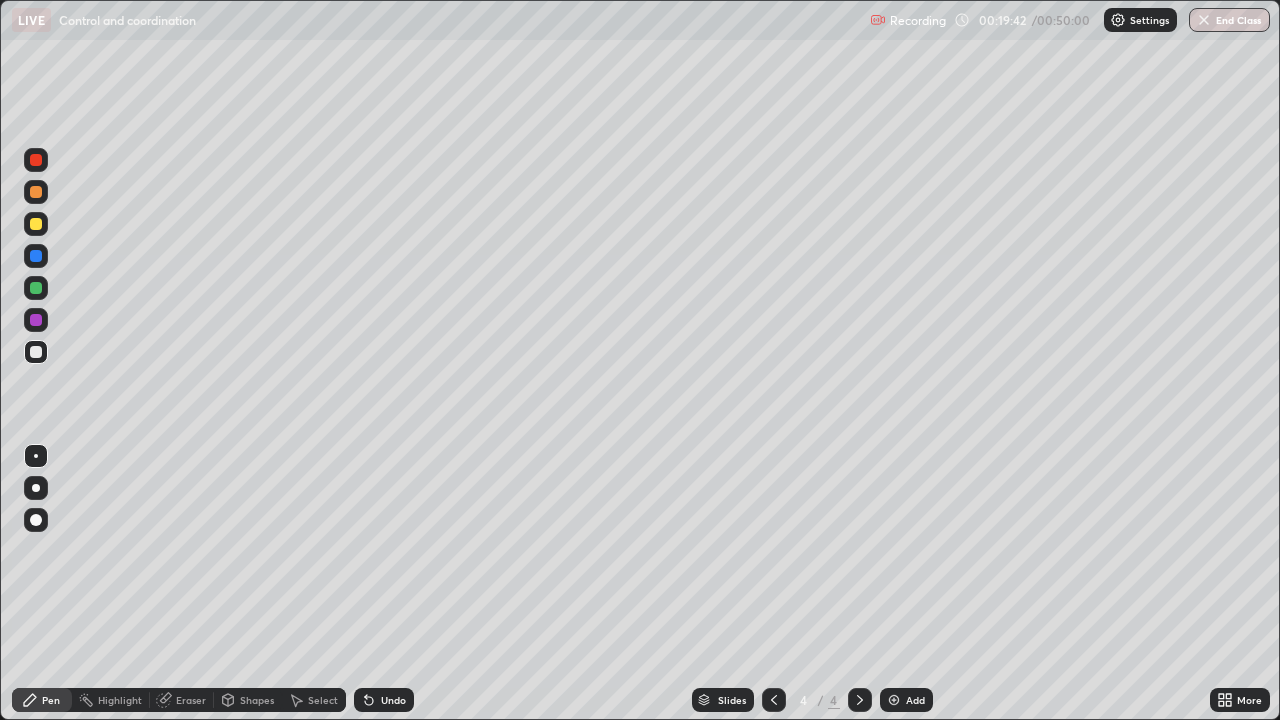 click at bounding box center (36, 352) 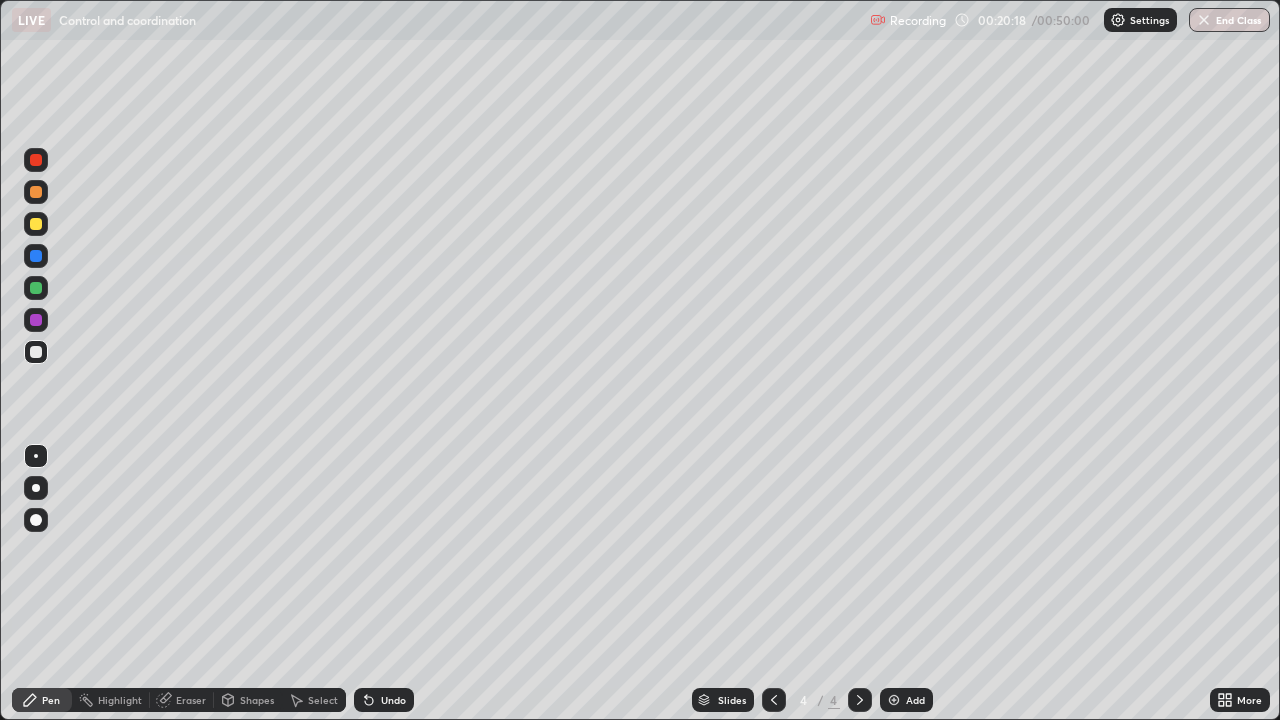 click at bounding box center [36, 224] 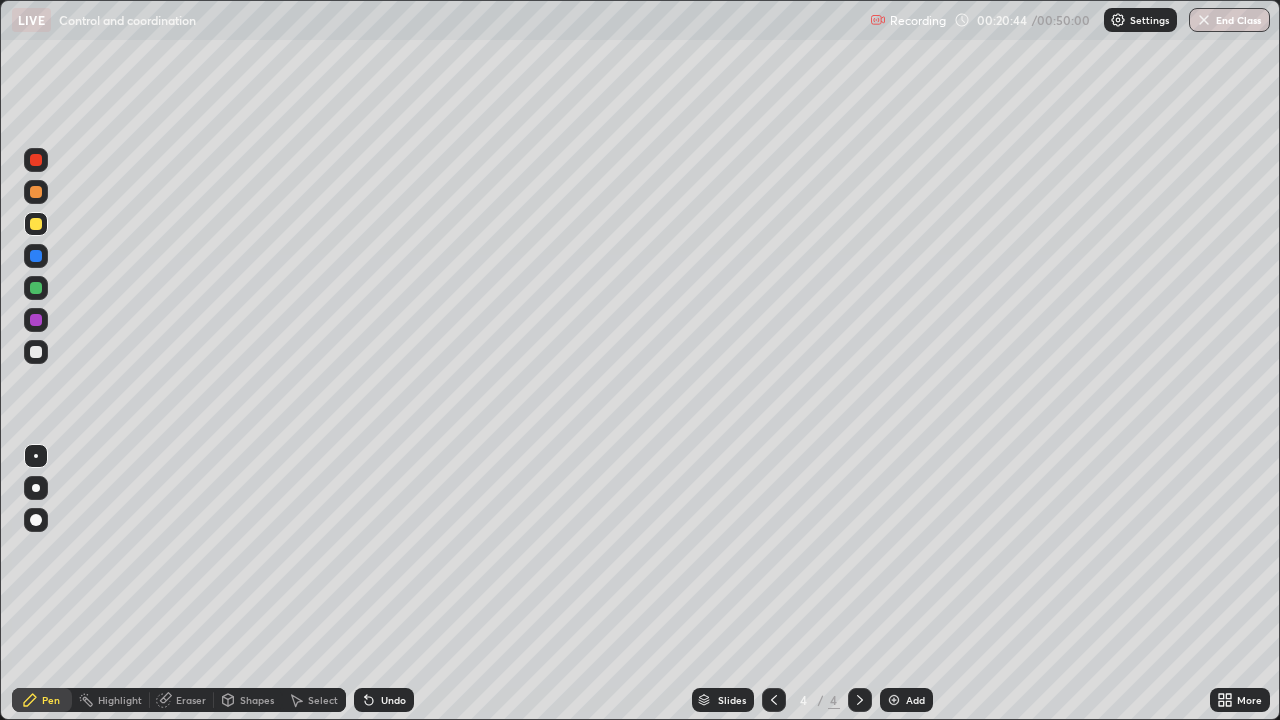 click at bounding box center [36, 352] 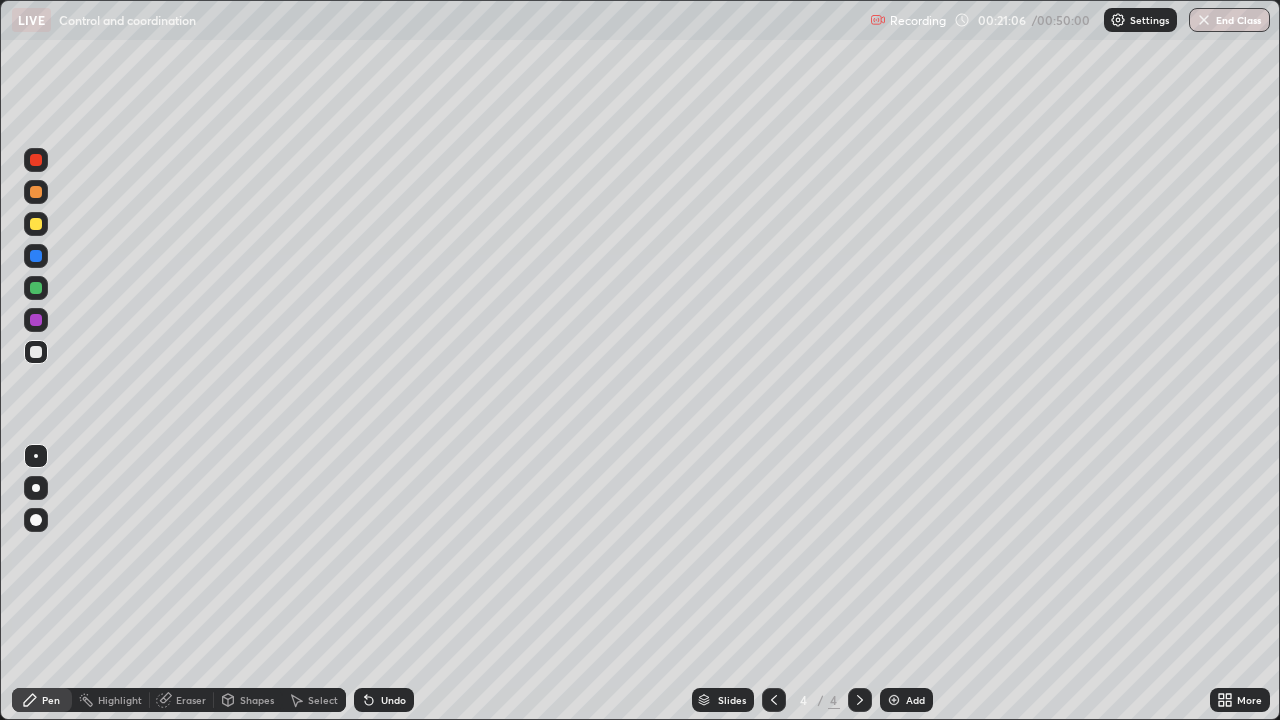 click on "Pen" at bounding box center [51, 700] 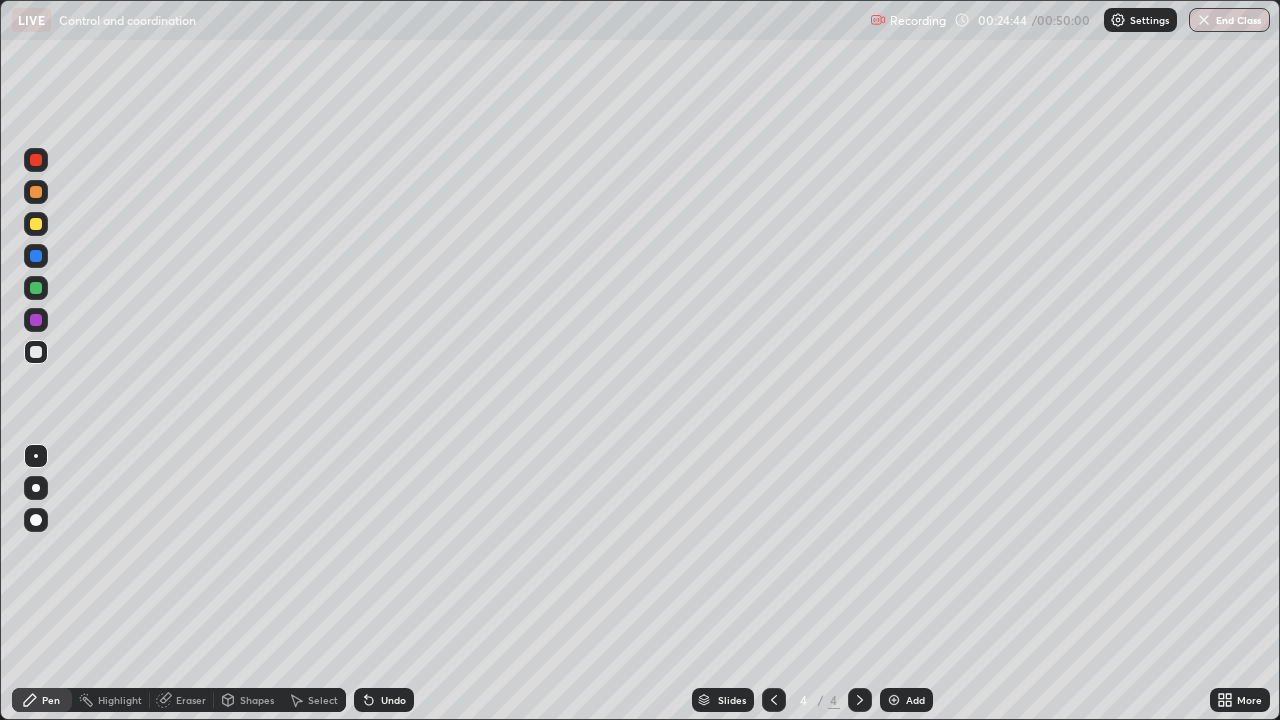 click at bounding box center (36, 320) 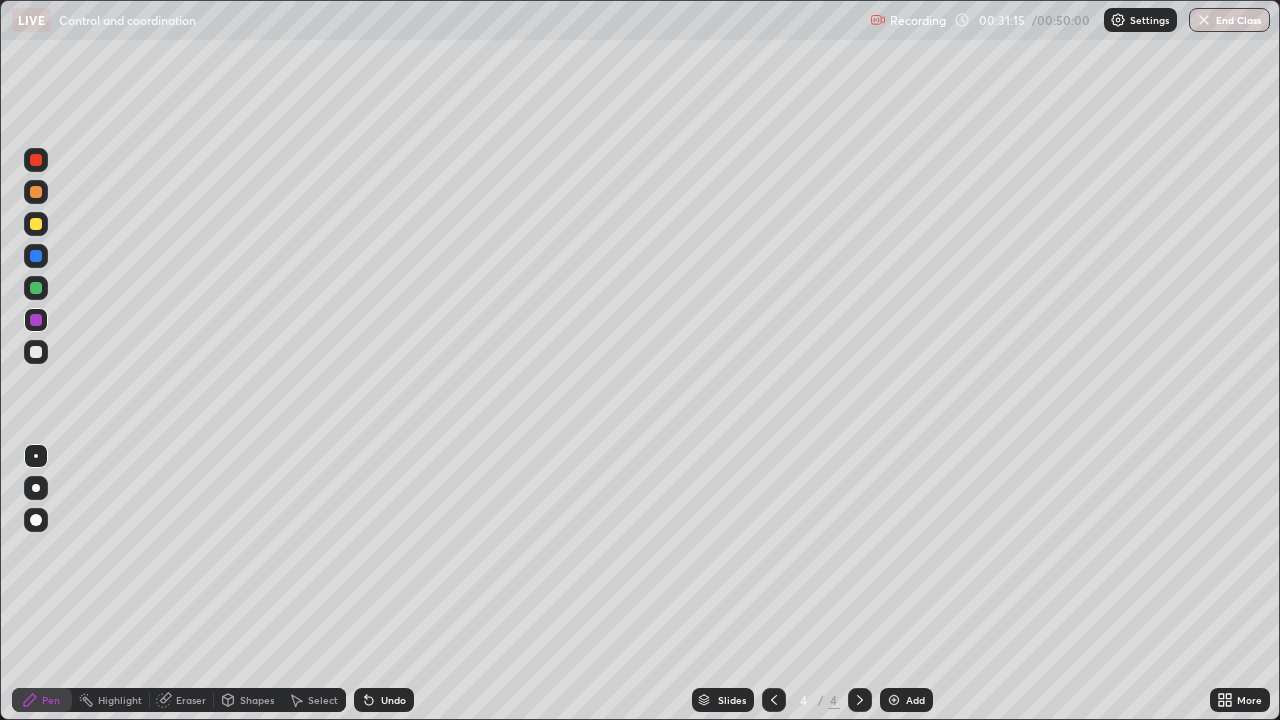 click at bounding box center (894, 700) 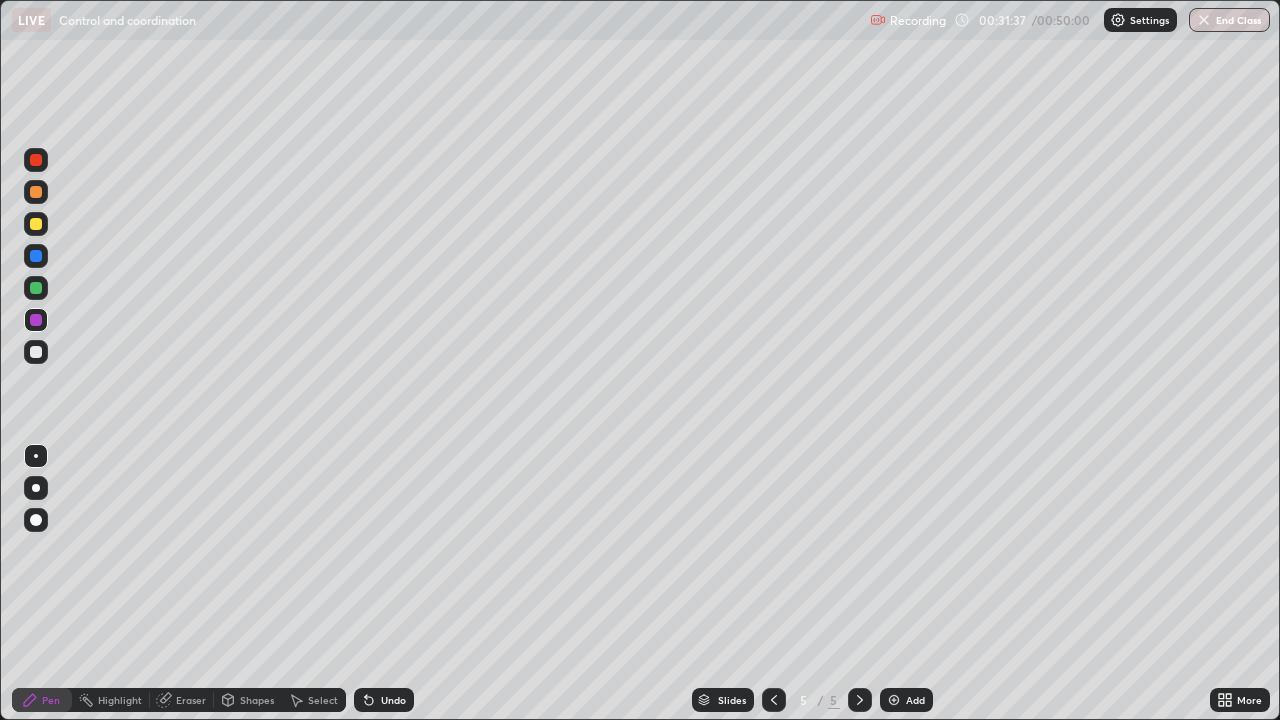 click at bounding box center (36, 352) 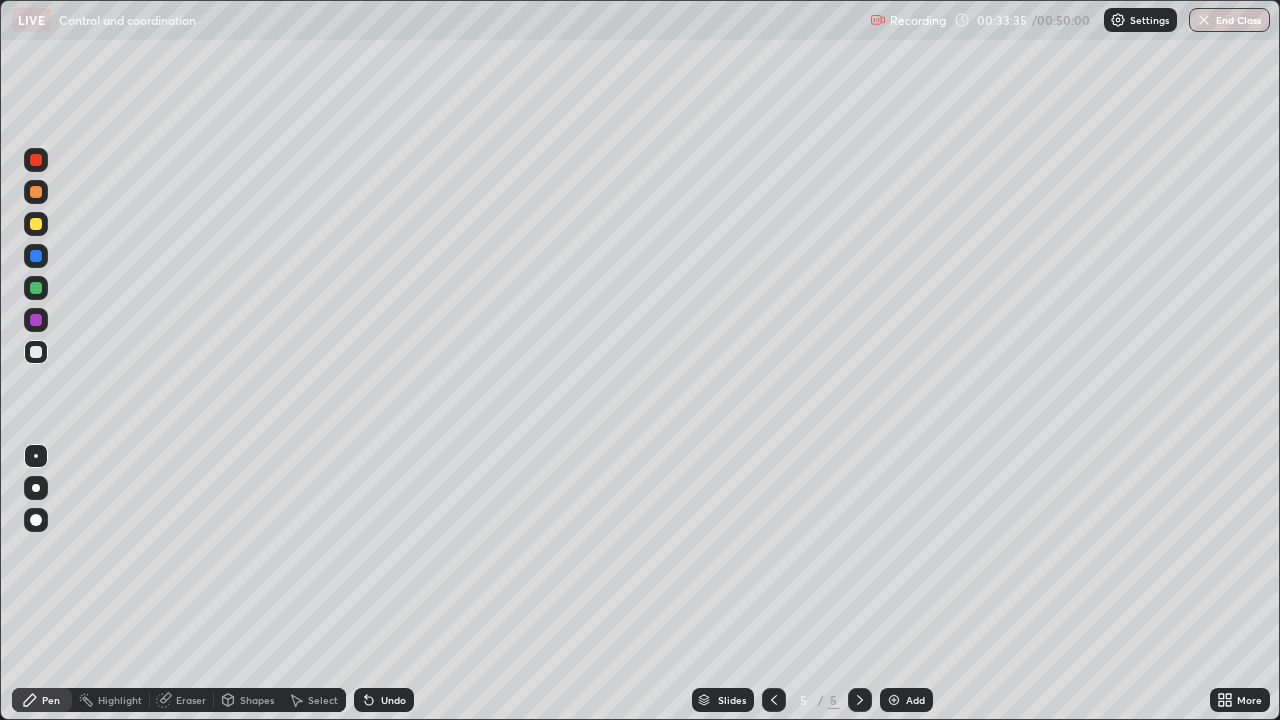 click at bounding box center [36, 224] 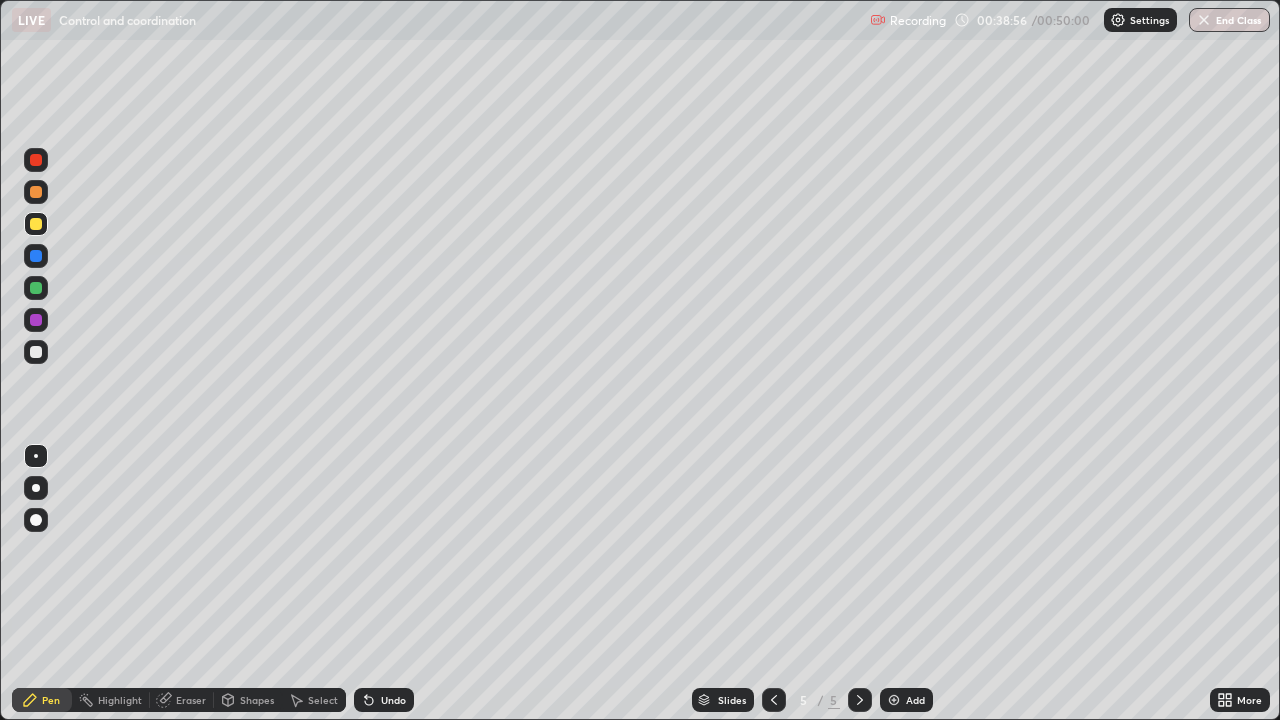 click on "Eraser" at bounding box center [191, 700] 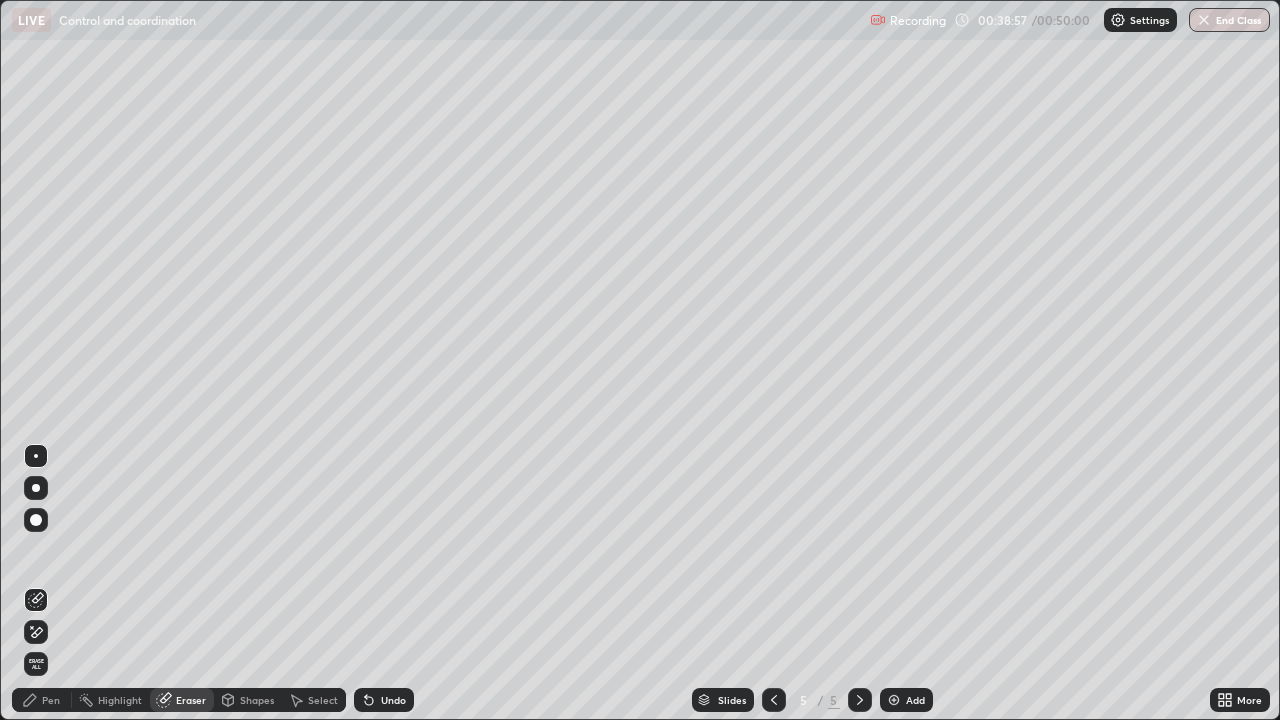 click 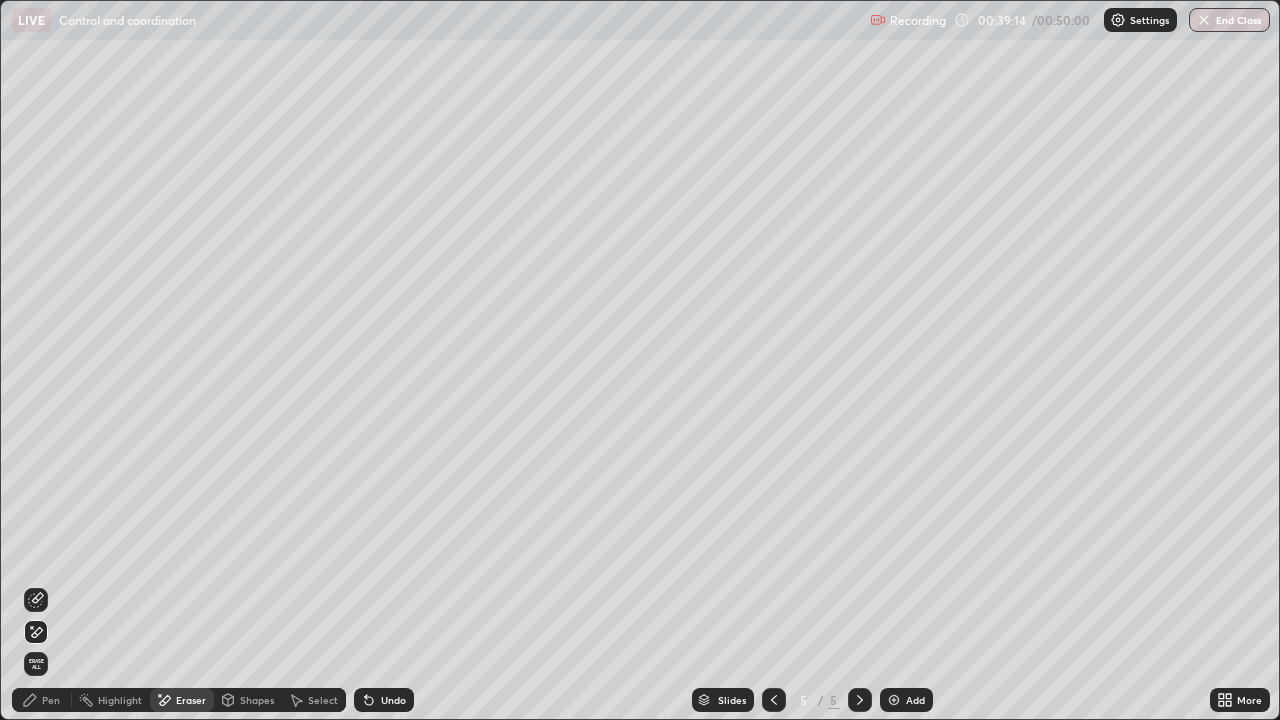 click 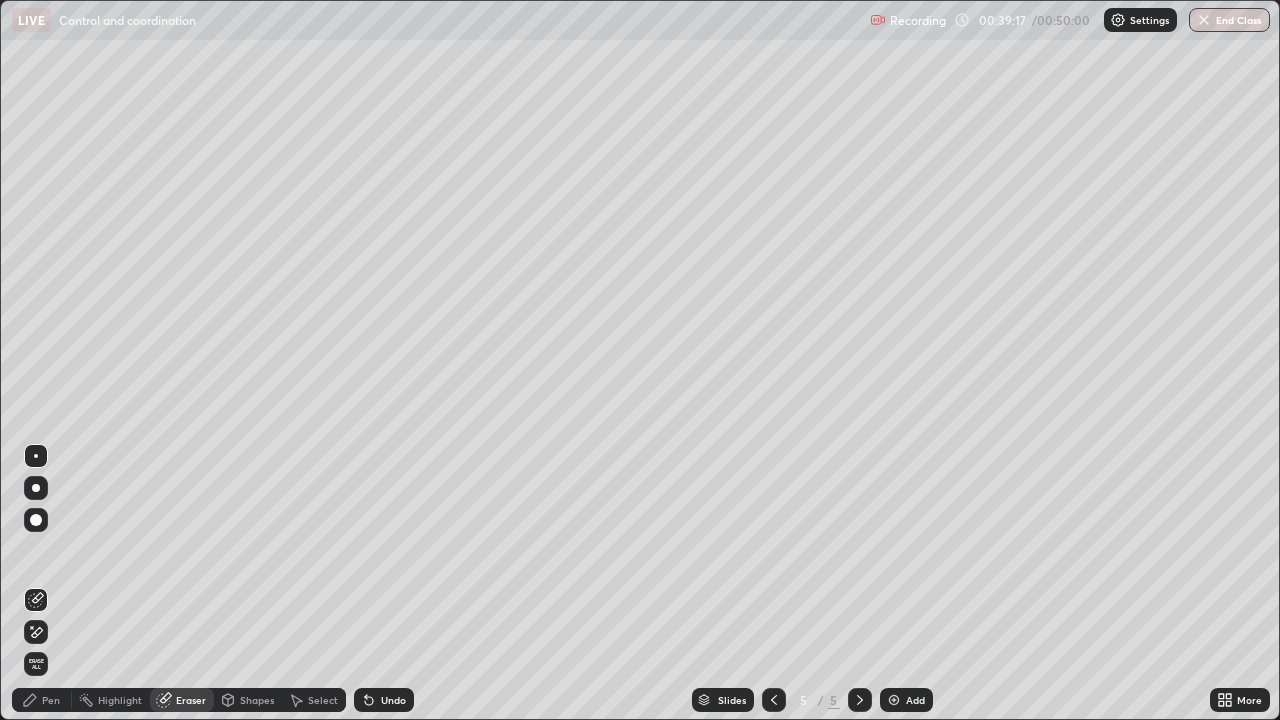 click on "Pen" at bounding box center (51, 700) 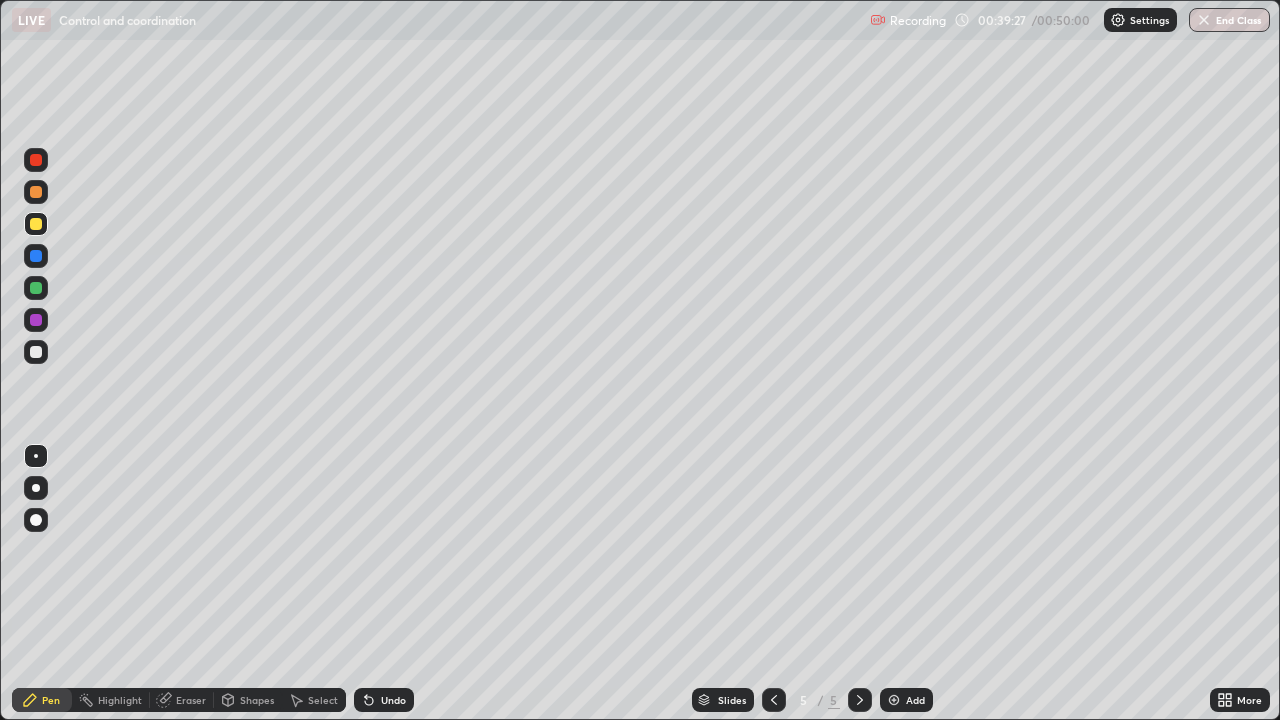 click at bounding box center (36, 352) 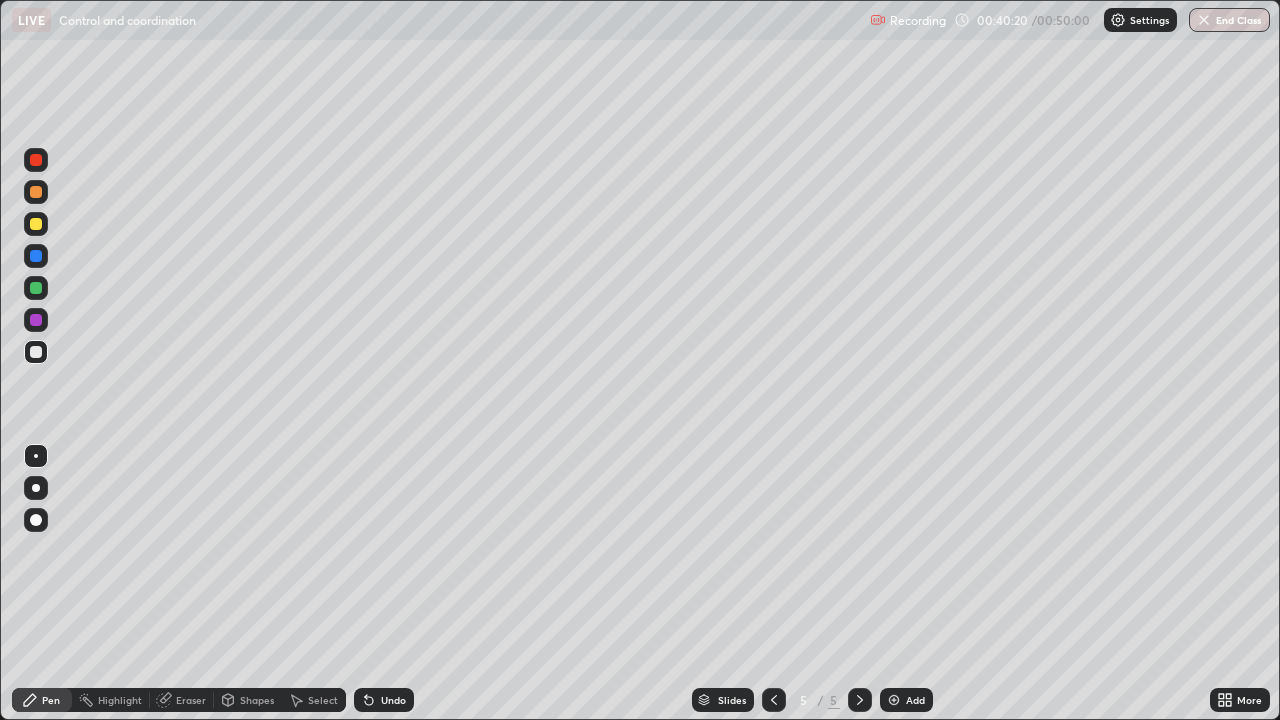 click at bounding box center (36, 352) 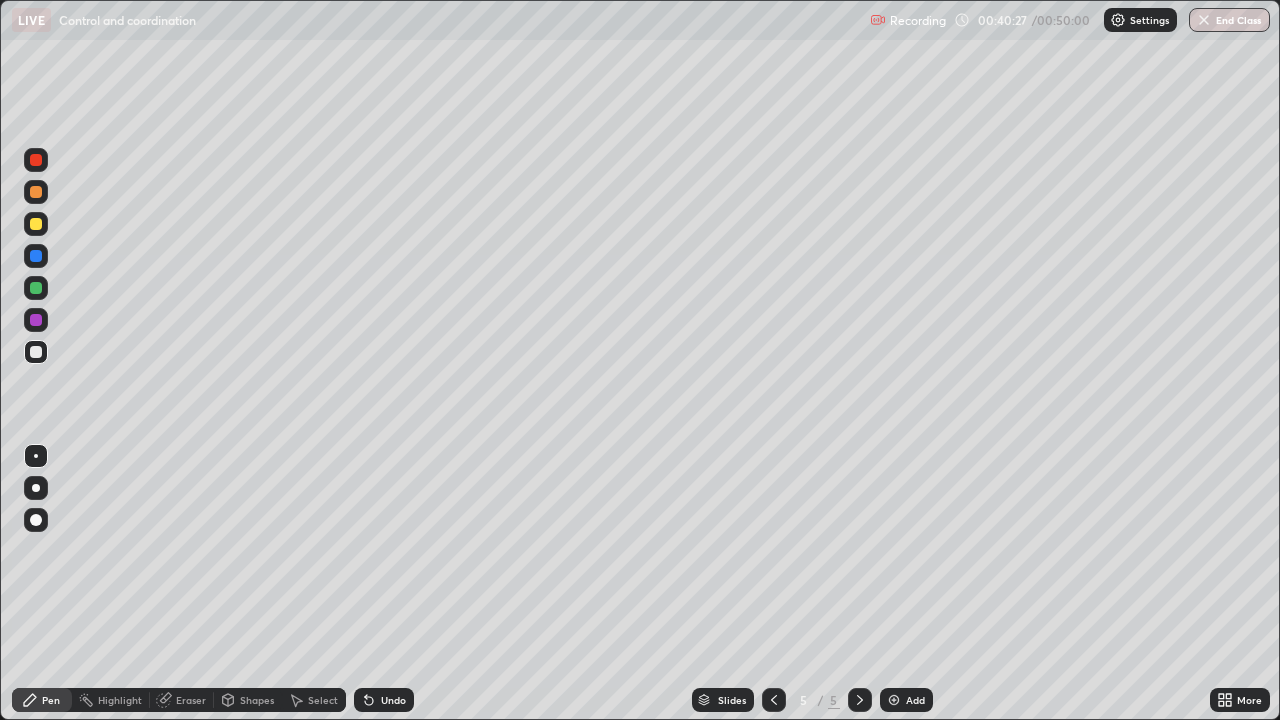 click at bounding box center [36, 288] 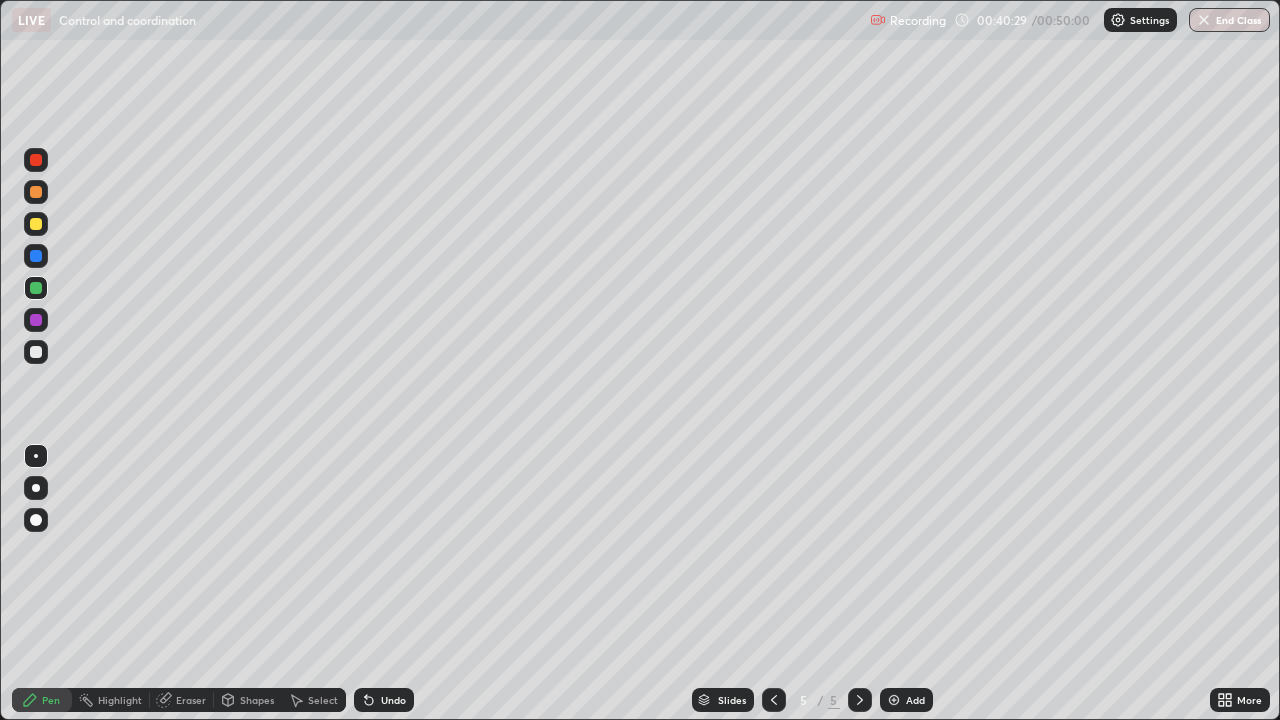 click at bounding box center [36, 192] 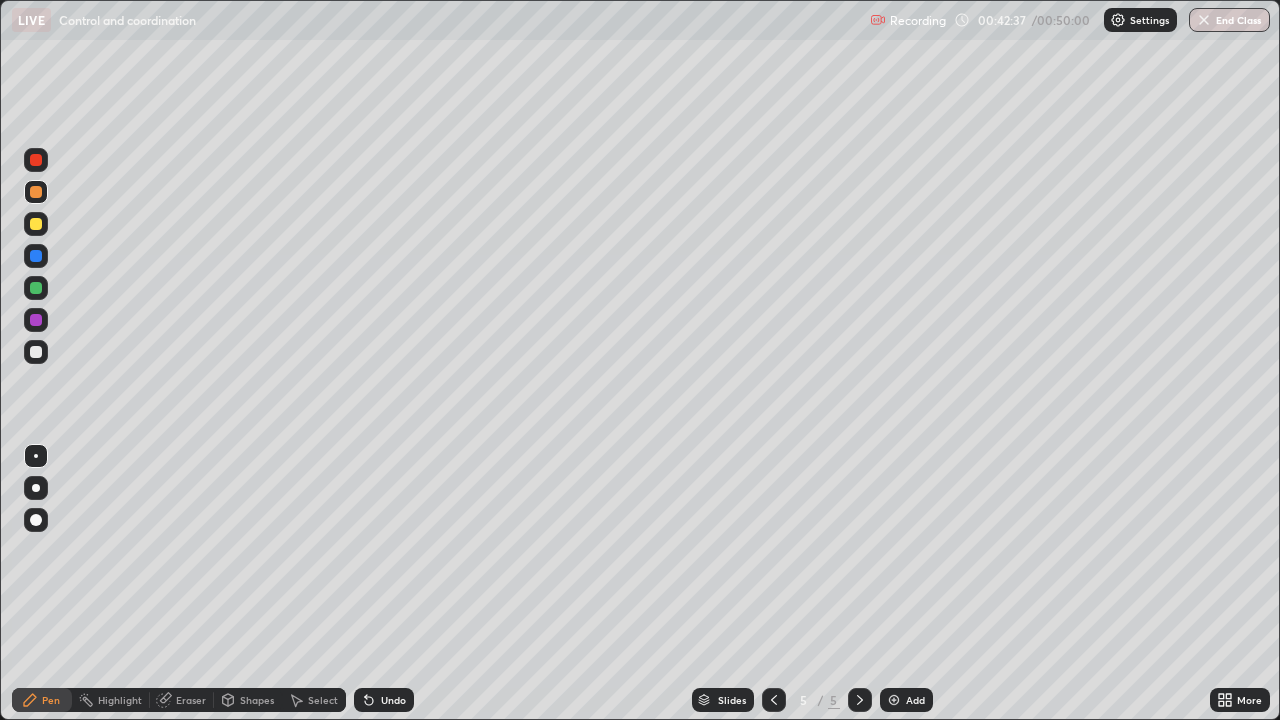 click on "Eraser" at bounding box center [182, 700] 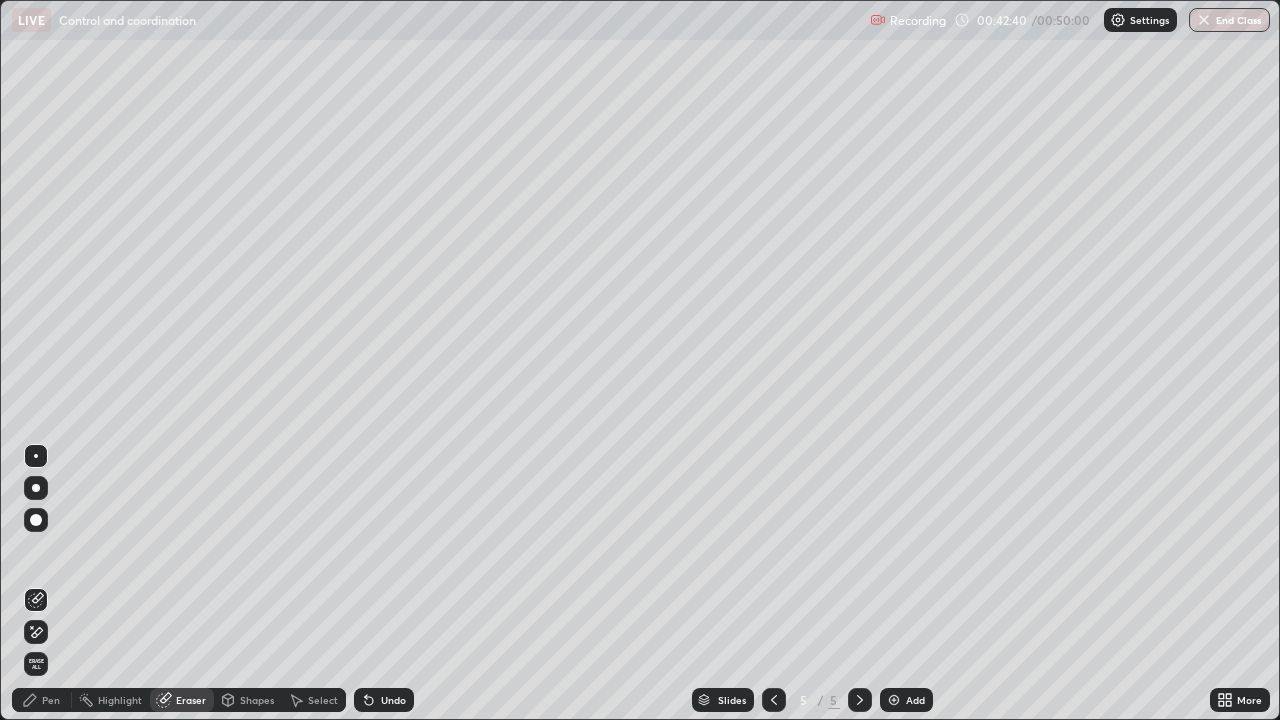 click 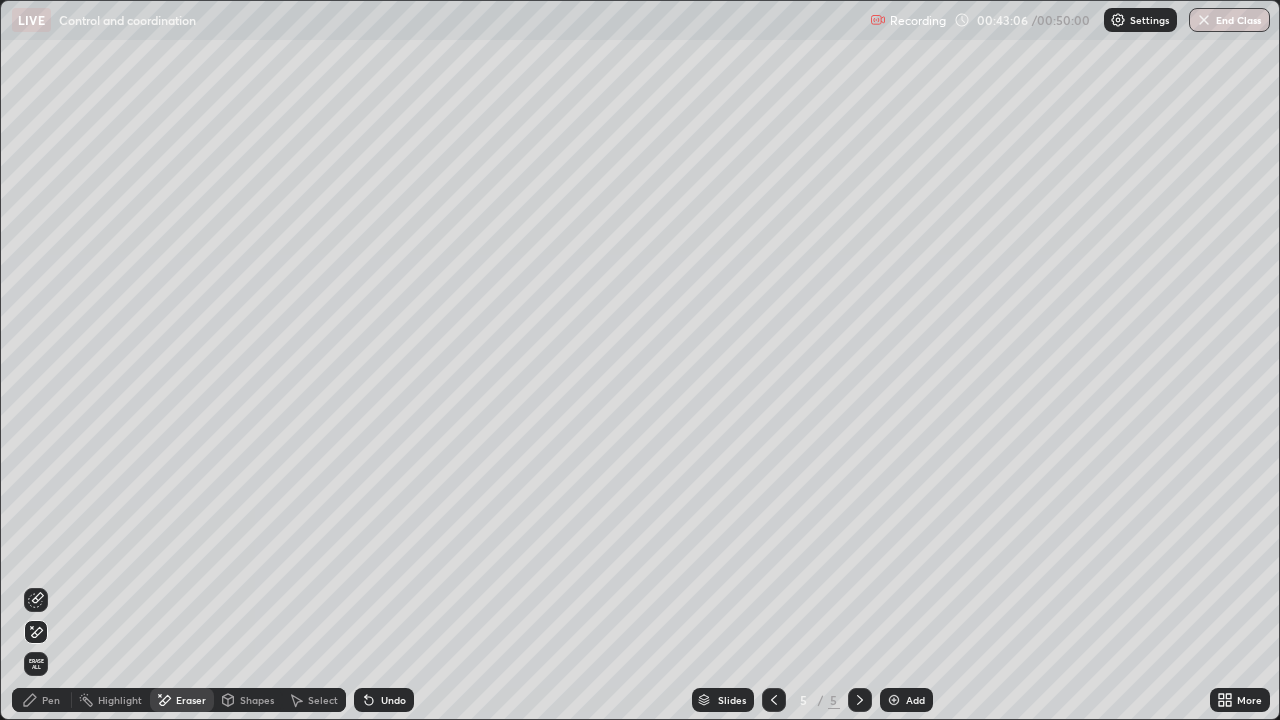 click on "Pen" at bounding box center (42, 700) 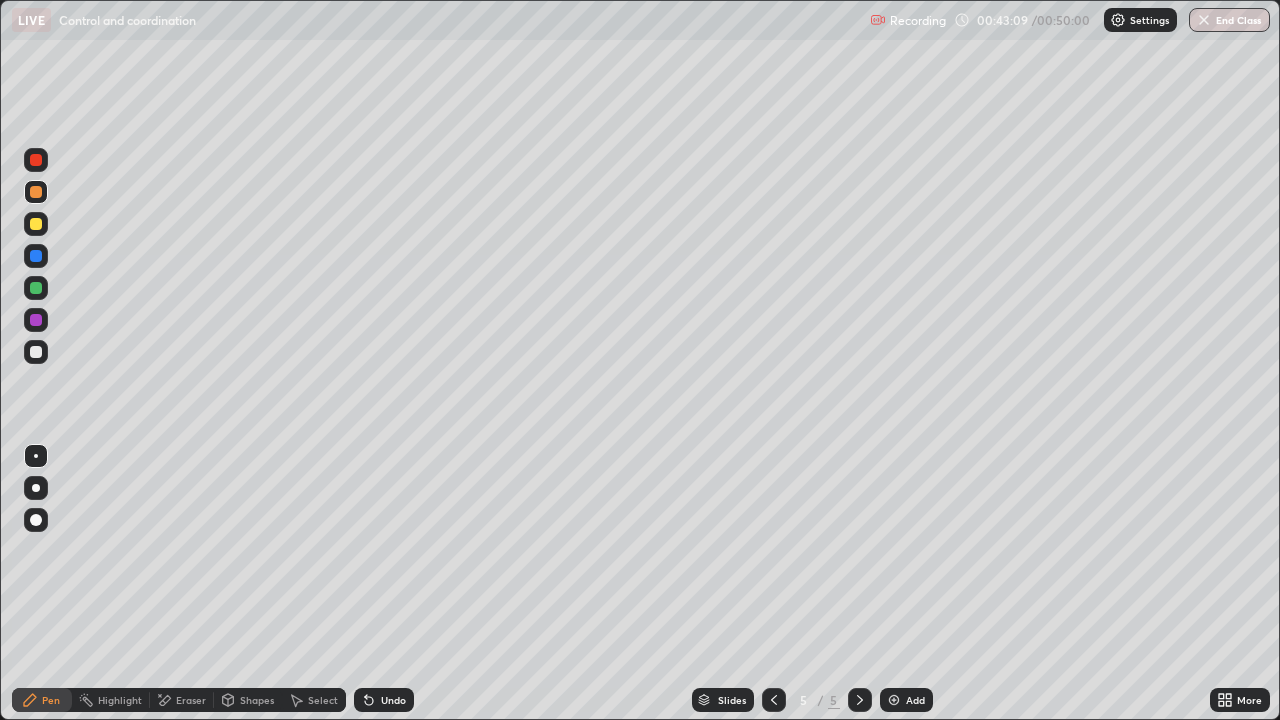 click at bounding box center (36, 224) 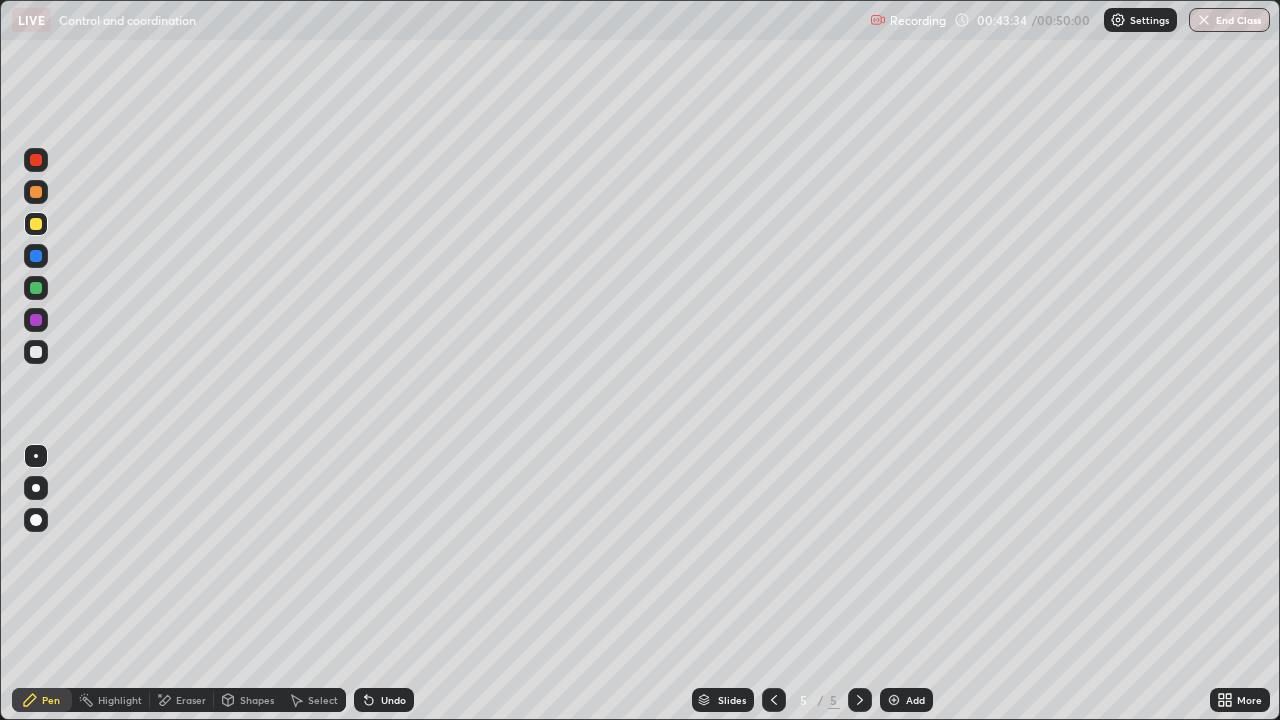 click at bounding box center (36, 352) 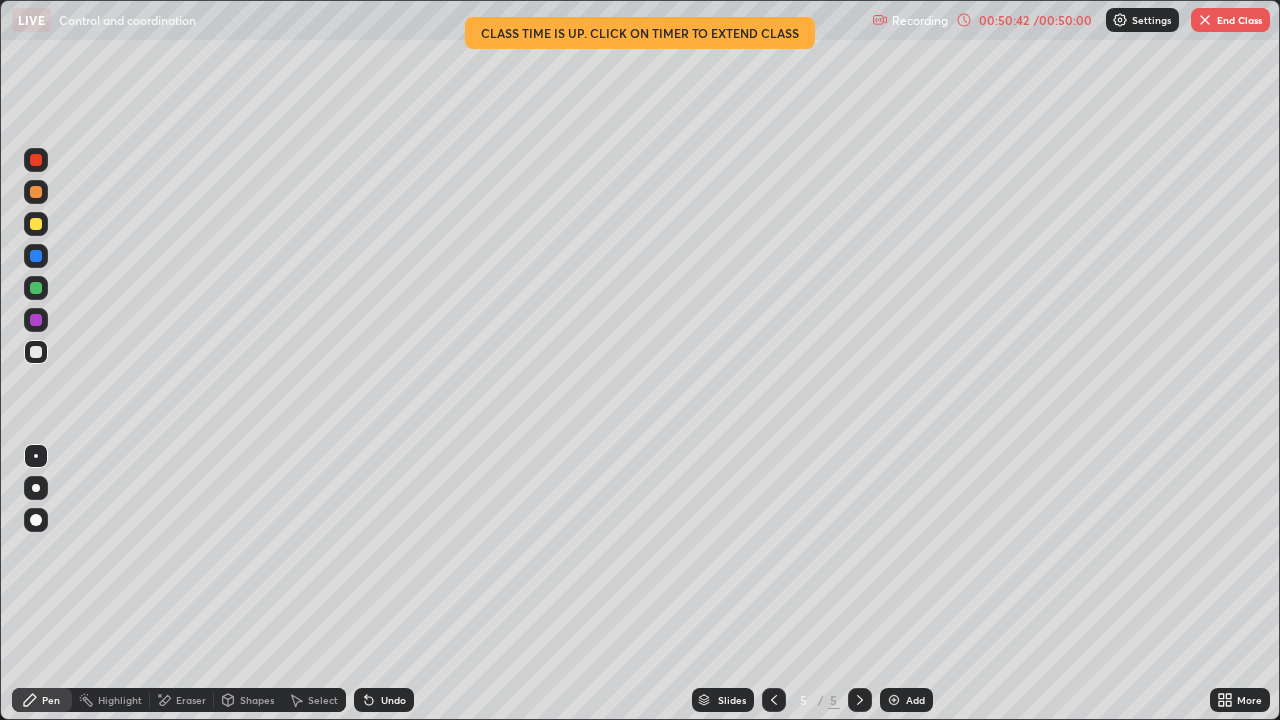 click on "End Class" at bounding box center [1230, 20] 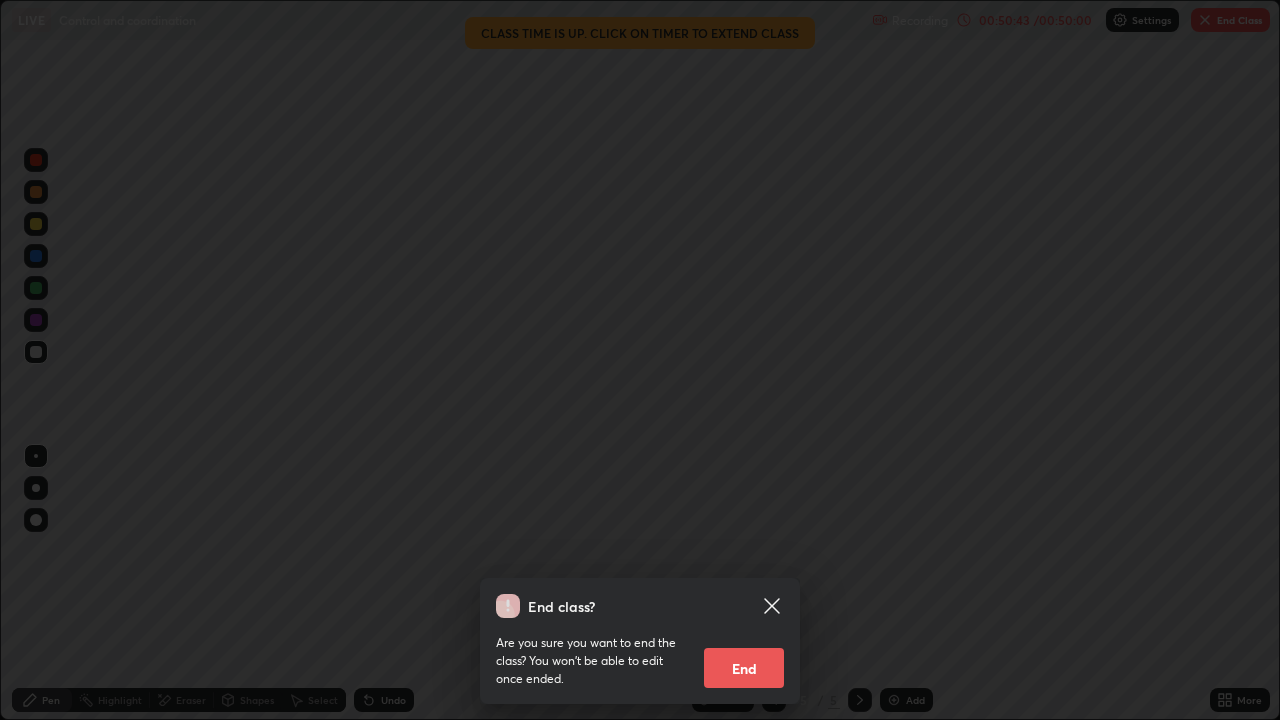 click on "End" at bounding box center (744, 668) 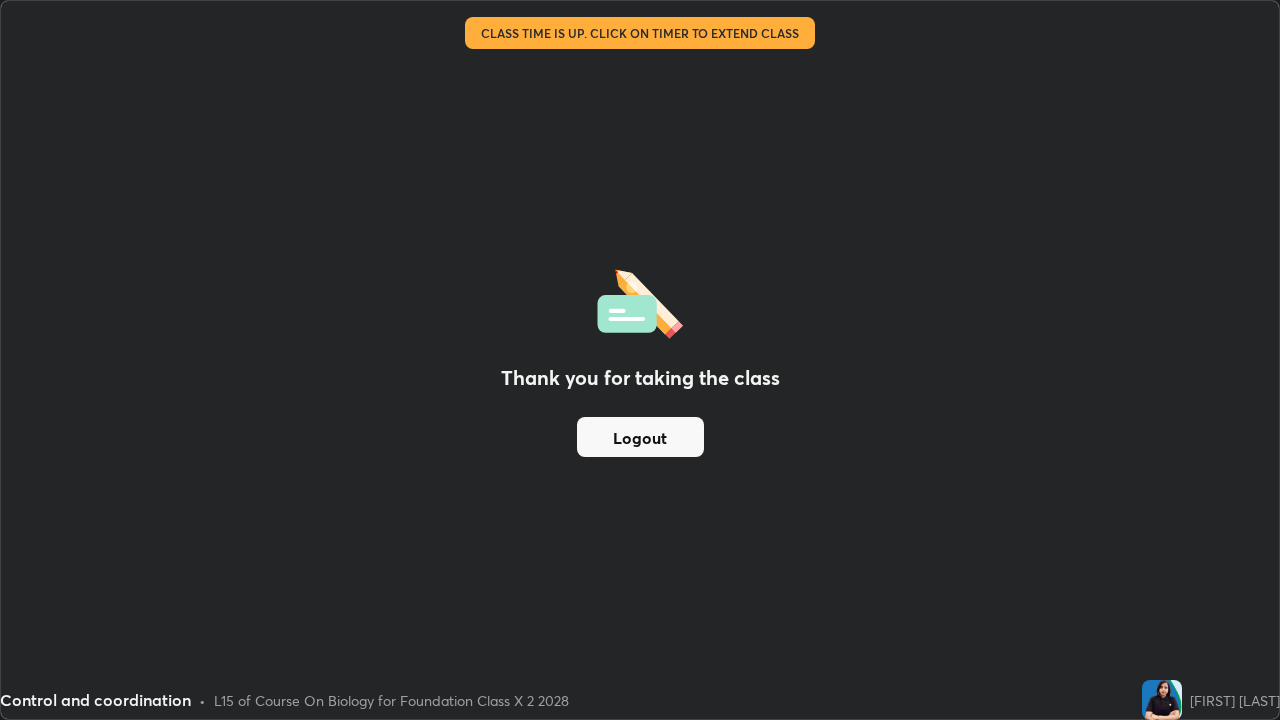 click on "Logout" at bounding box center (640, 437) 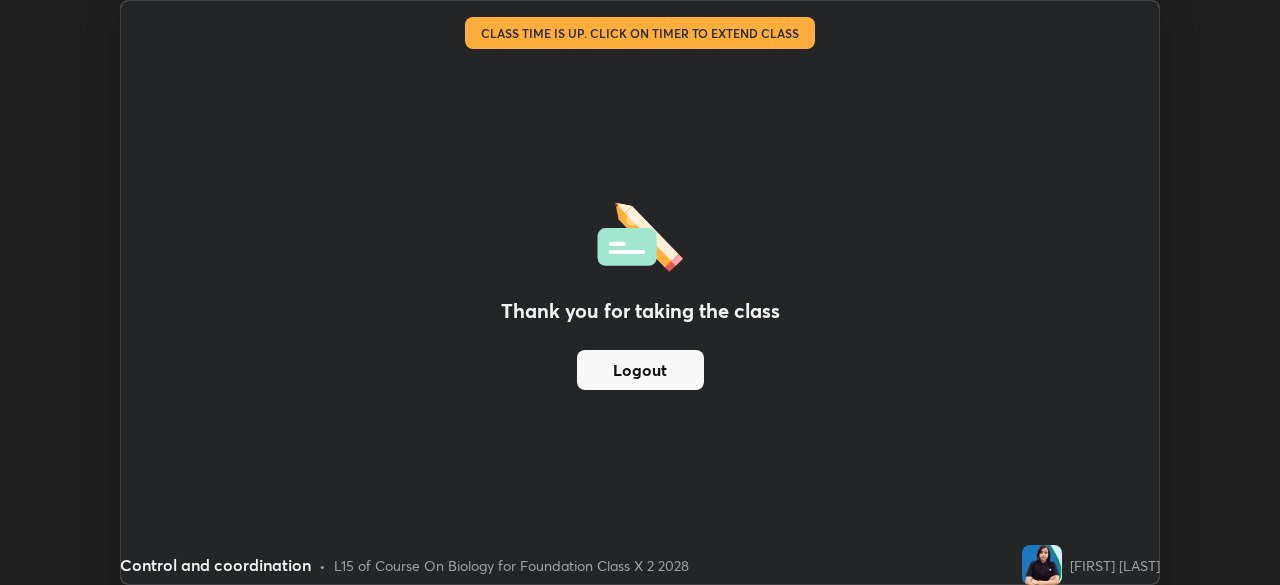 scroll, scrollTop: 585, scrollLeft: 1280, axis: both 